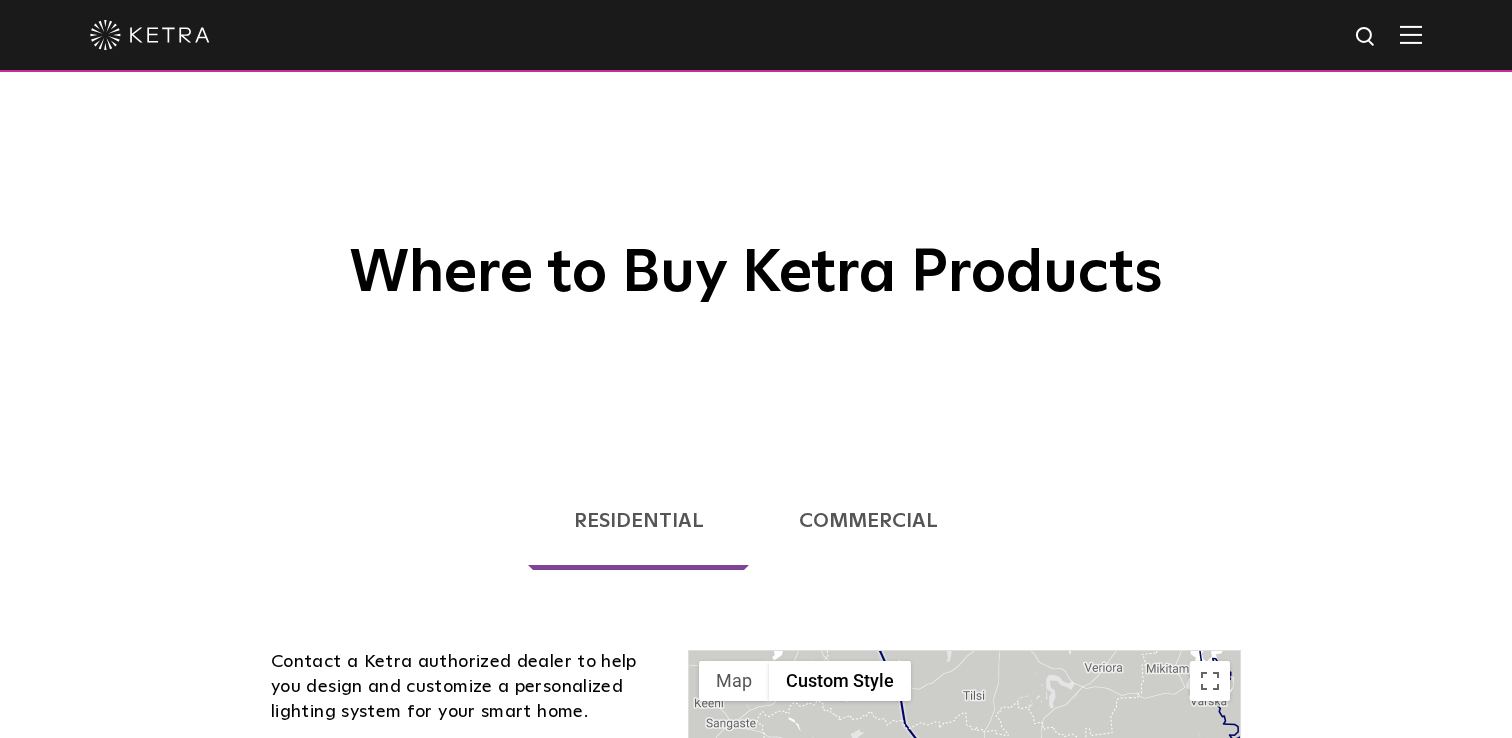 scroll, scrollTop: 503, scrollLeft: 0, axis: vertical 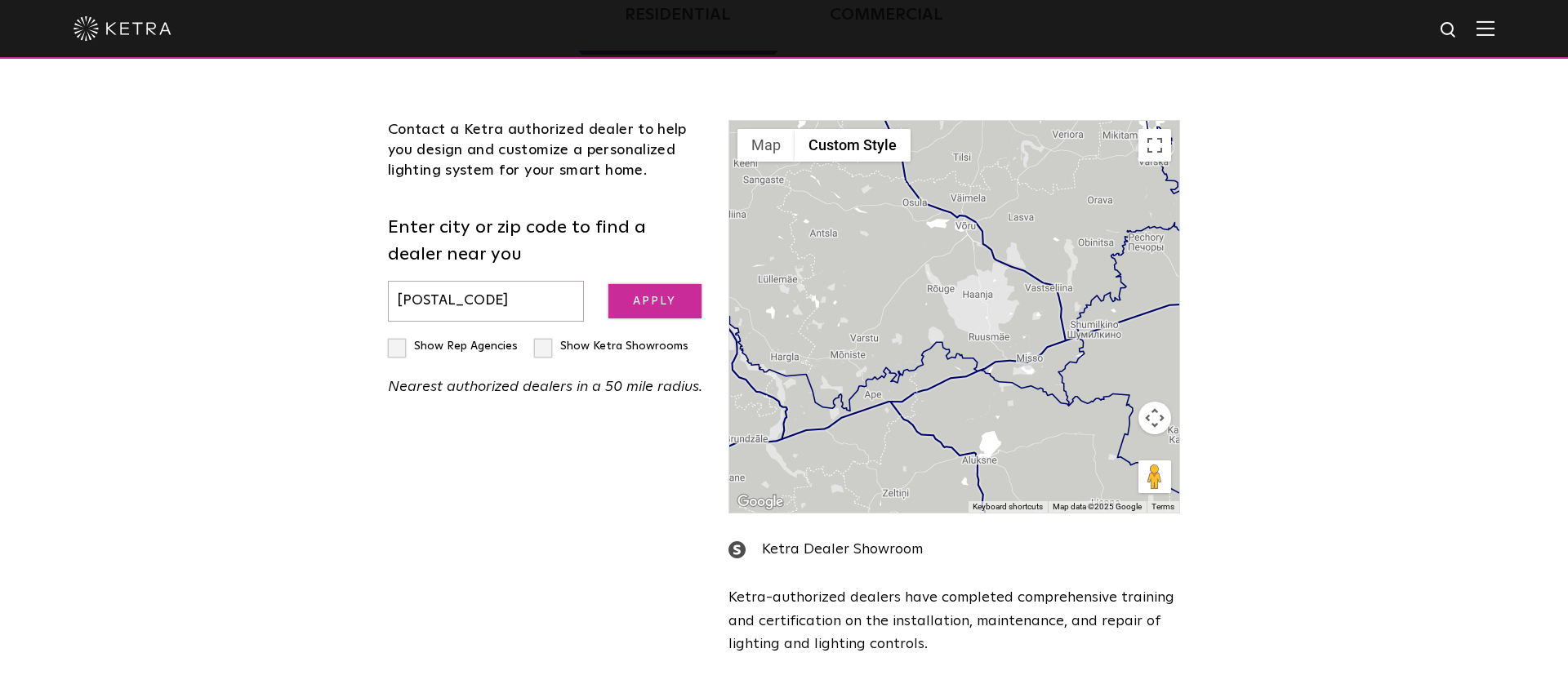 click on "Apply" at bounding box center (655, 301) 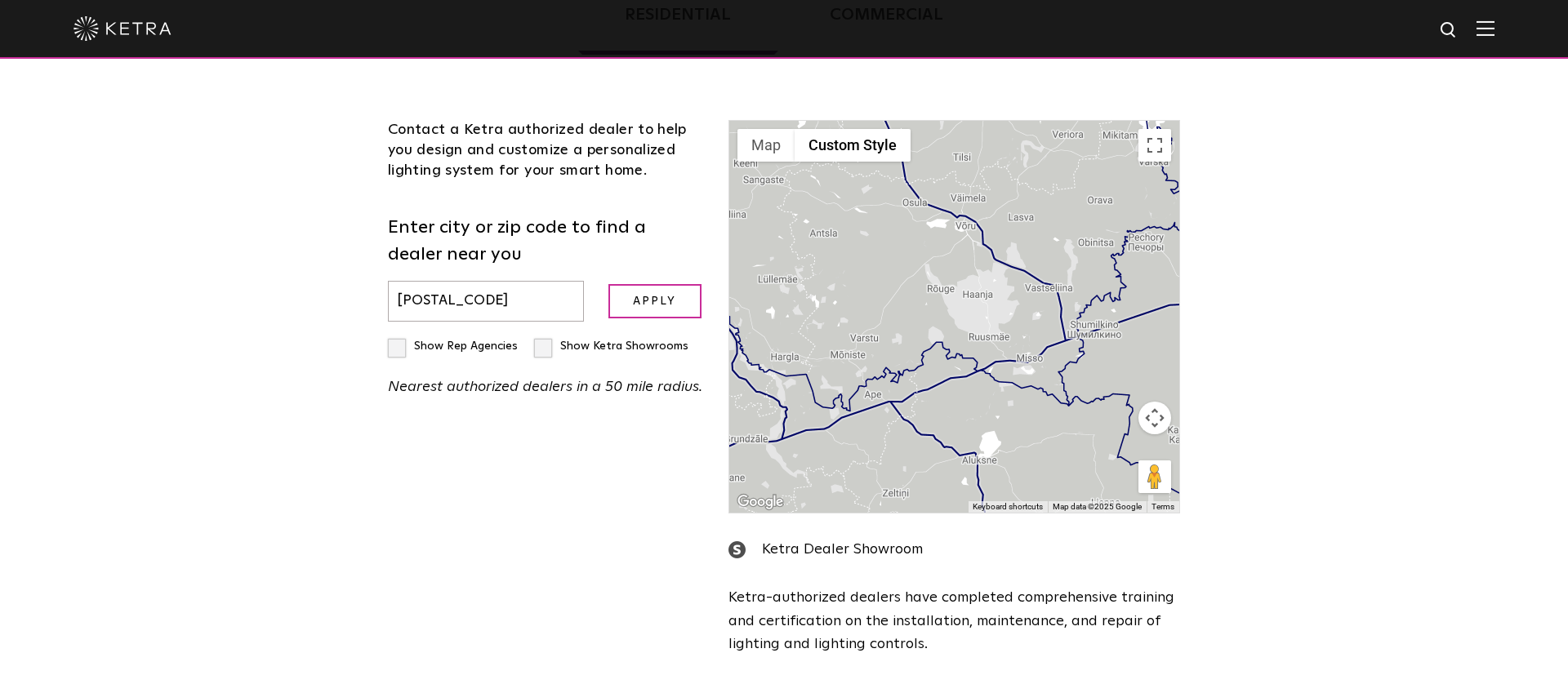 click on "[POSTAL_CODE]" at bounding box center [486, 301] 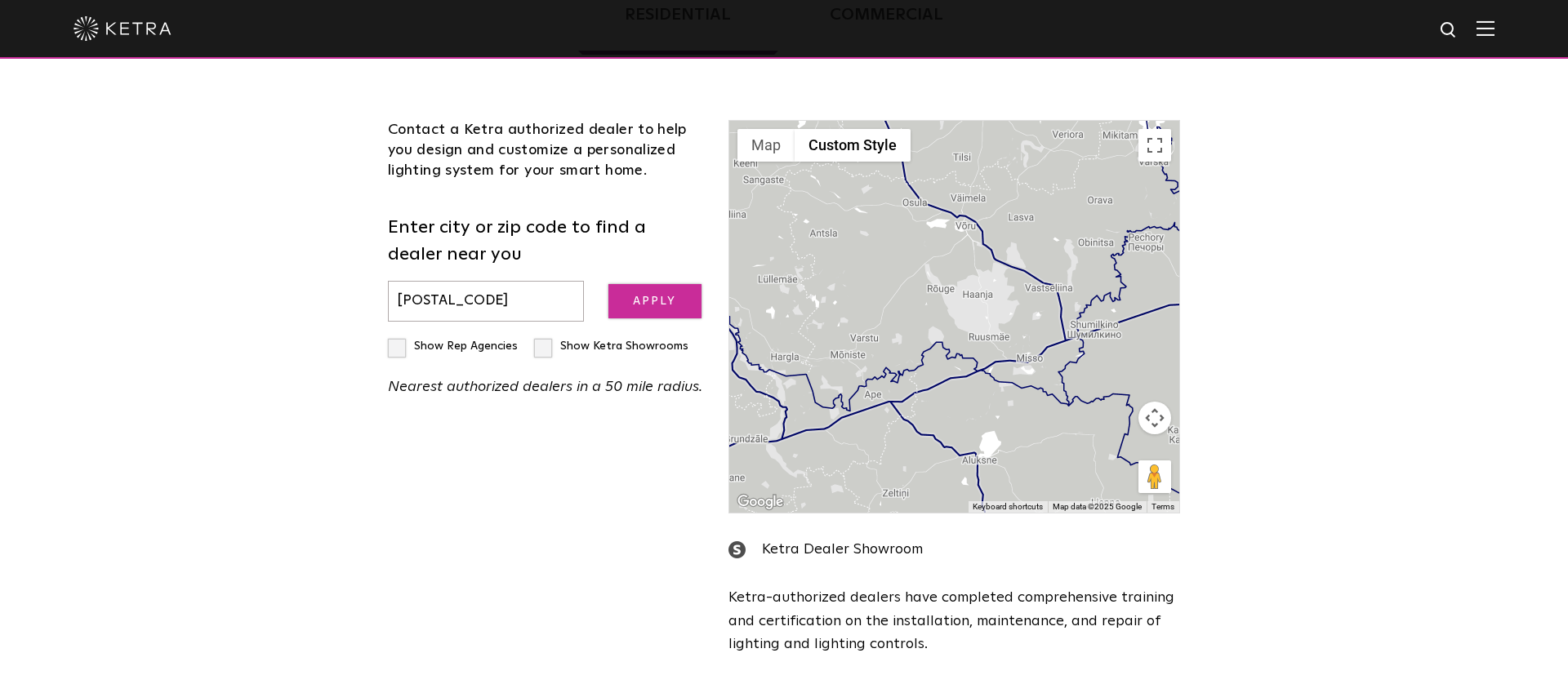 click on "Apply" at bounding box center (655, 301) 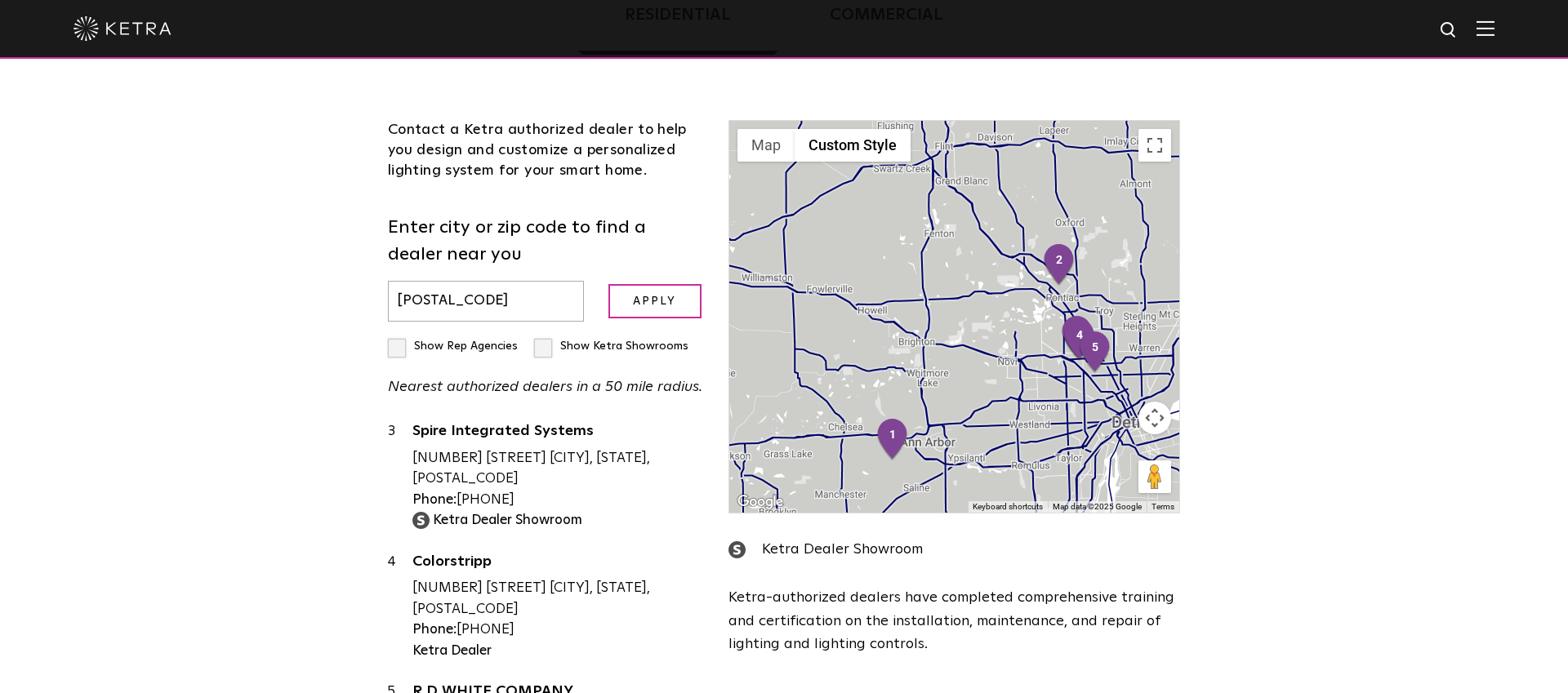 scroll, scrollTop: 268, scrollLeft: 0, axis: vertical 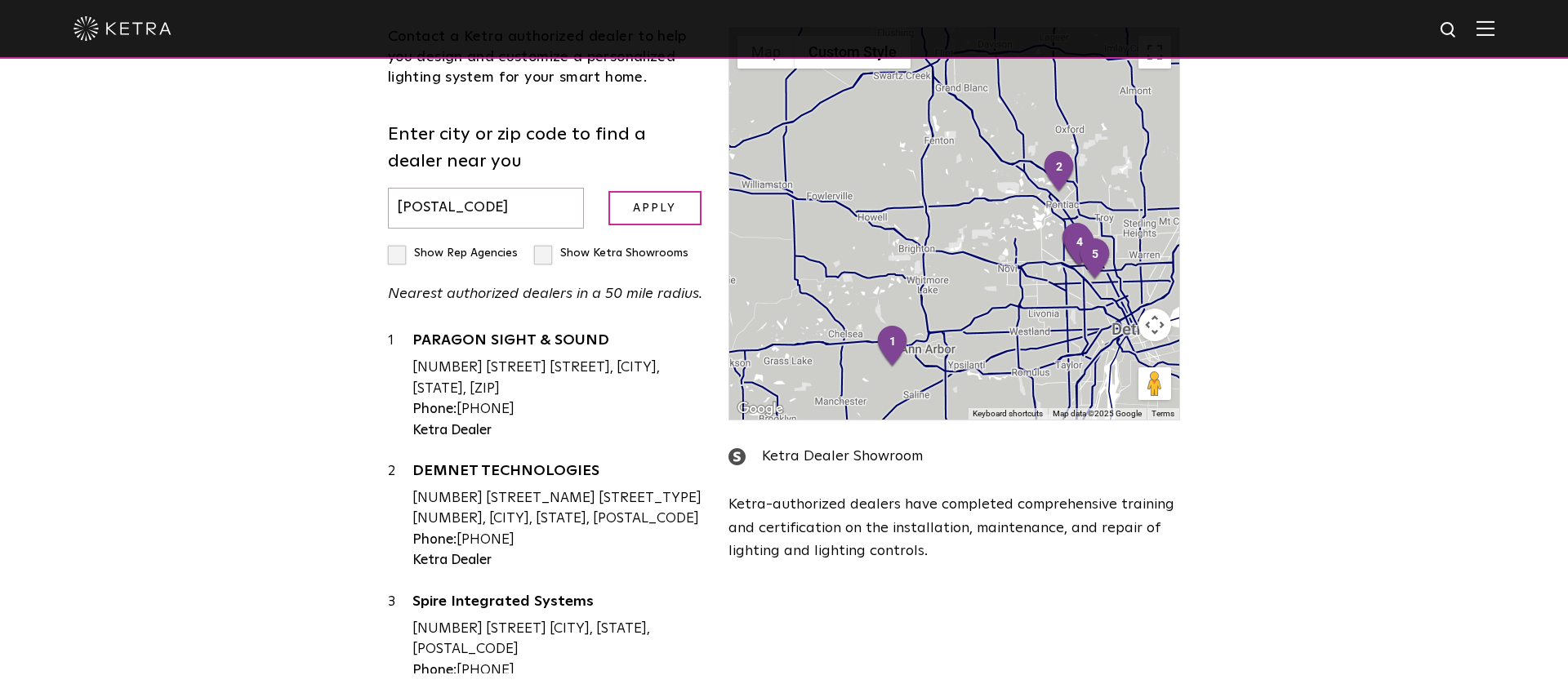 click on "[POSTAL_CODE]" at bounding box center [486, 208] 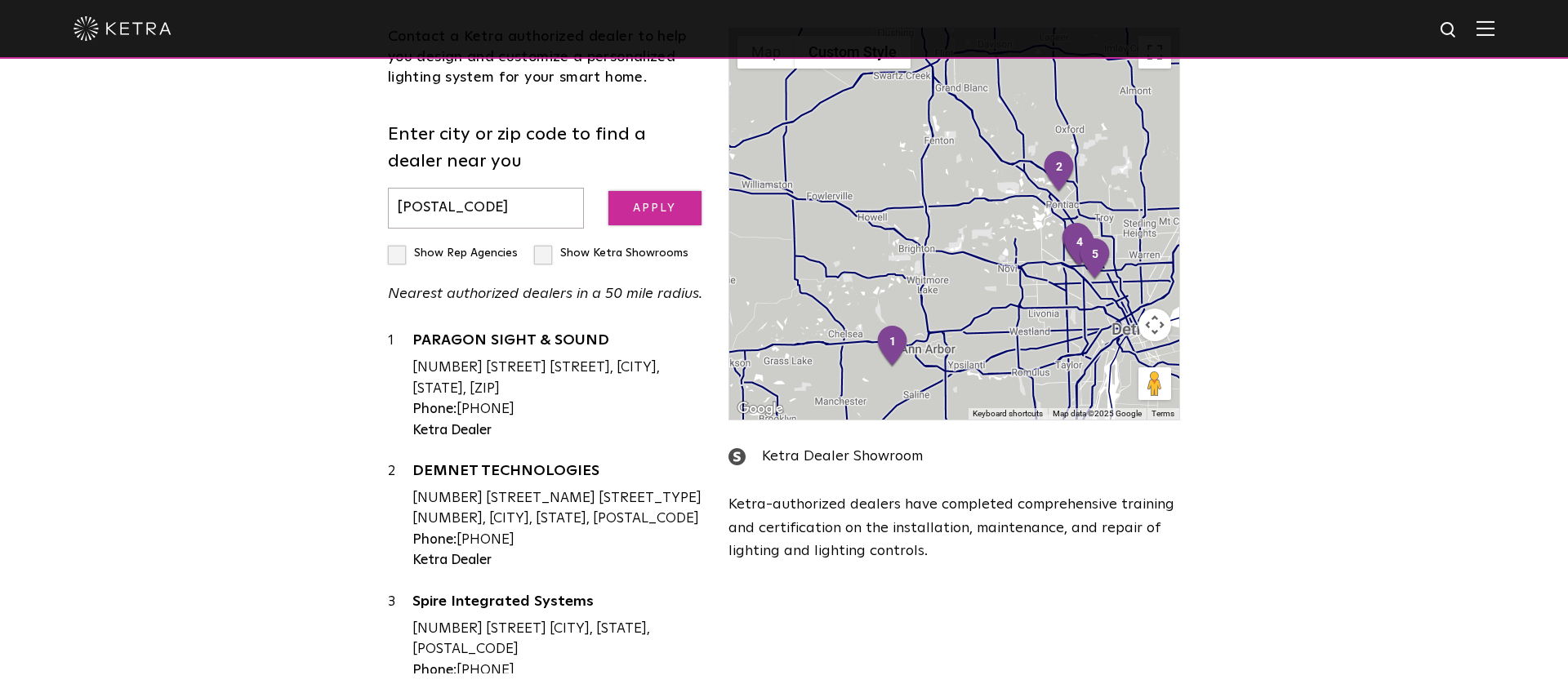 click on "Apply" at bounding box center [655, 208] 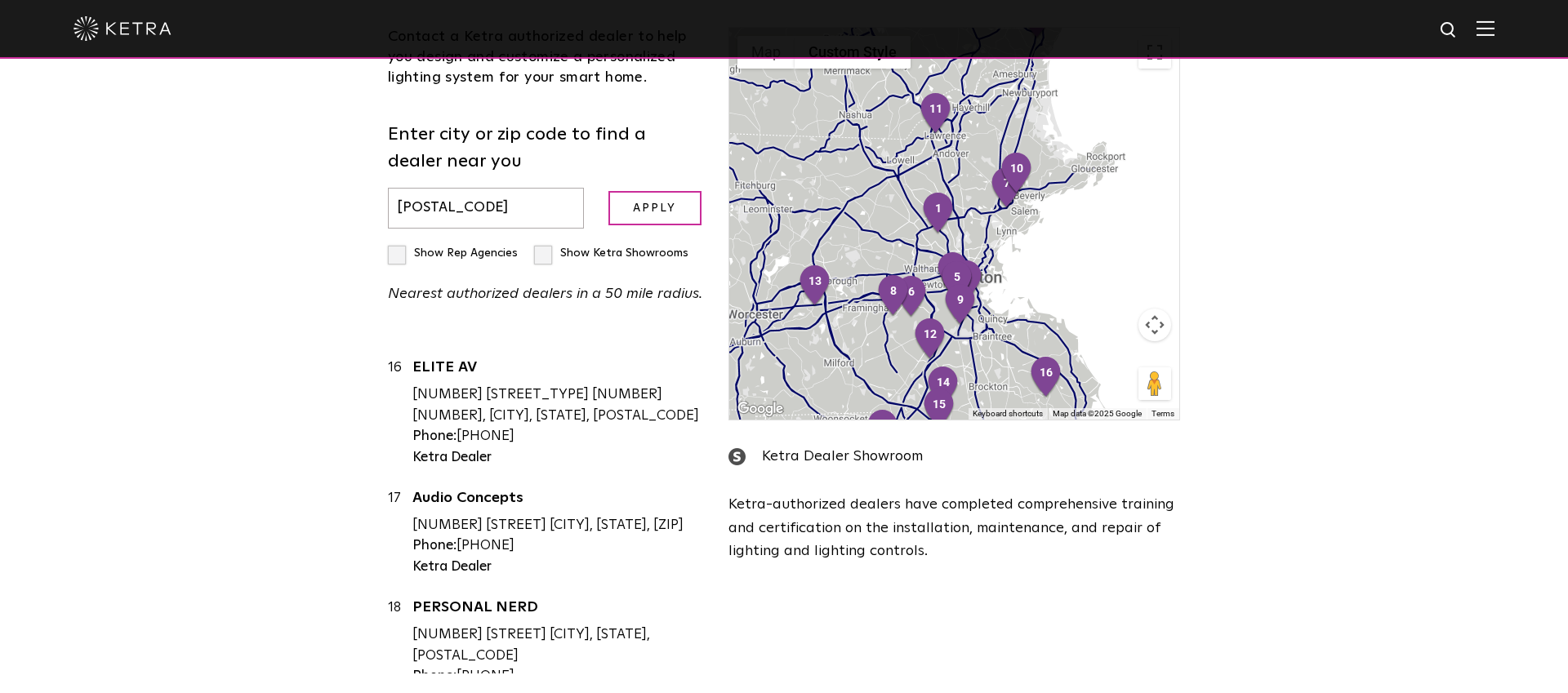 scroll, scrollTop: 1907, scrollLeft: 0, axis: vertical 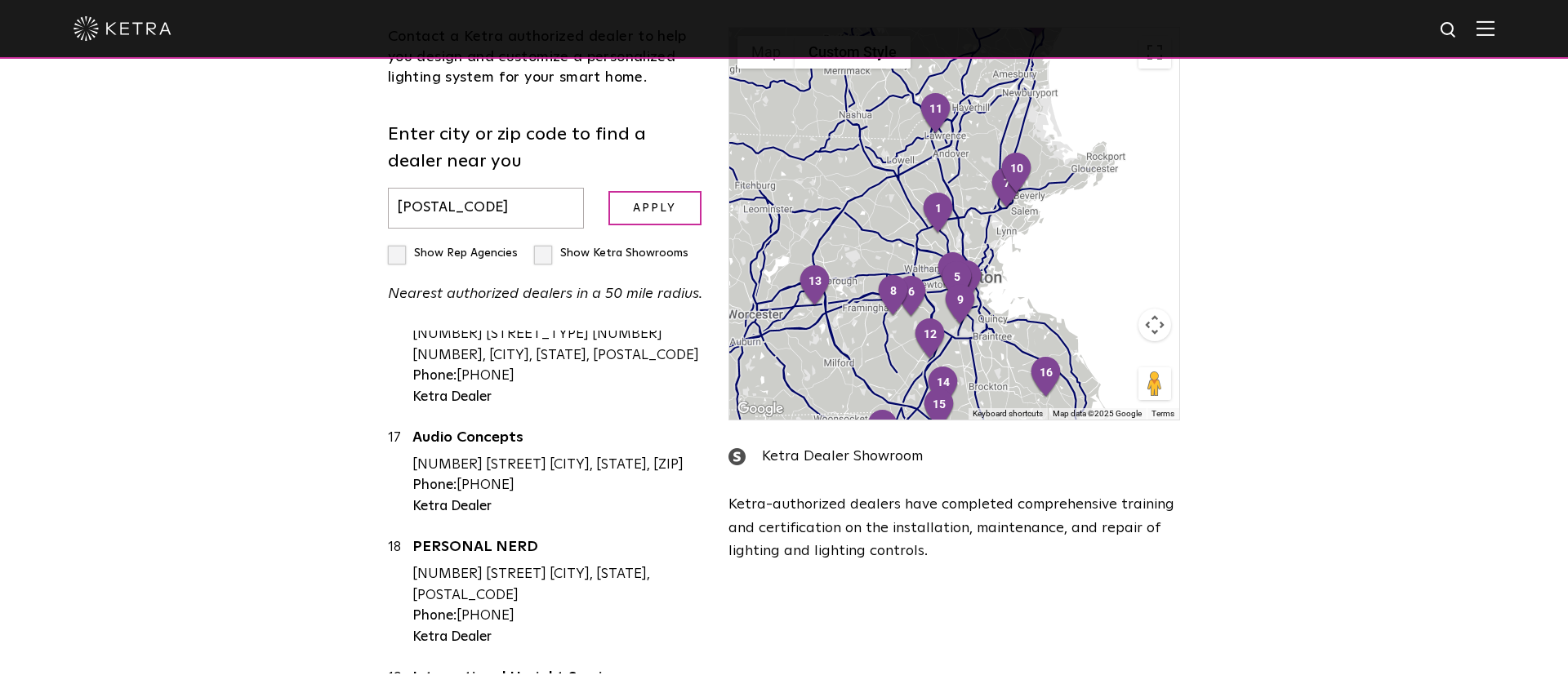 click on "[POSTAL_CODE]" at bounding box center [486, 208] 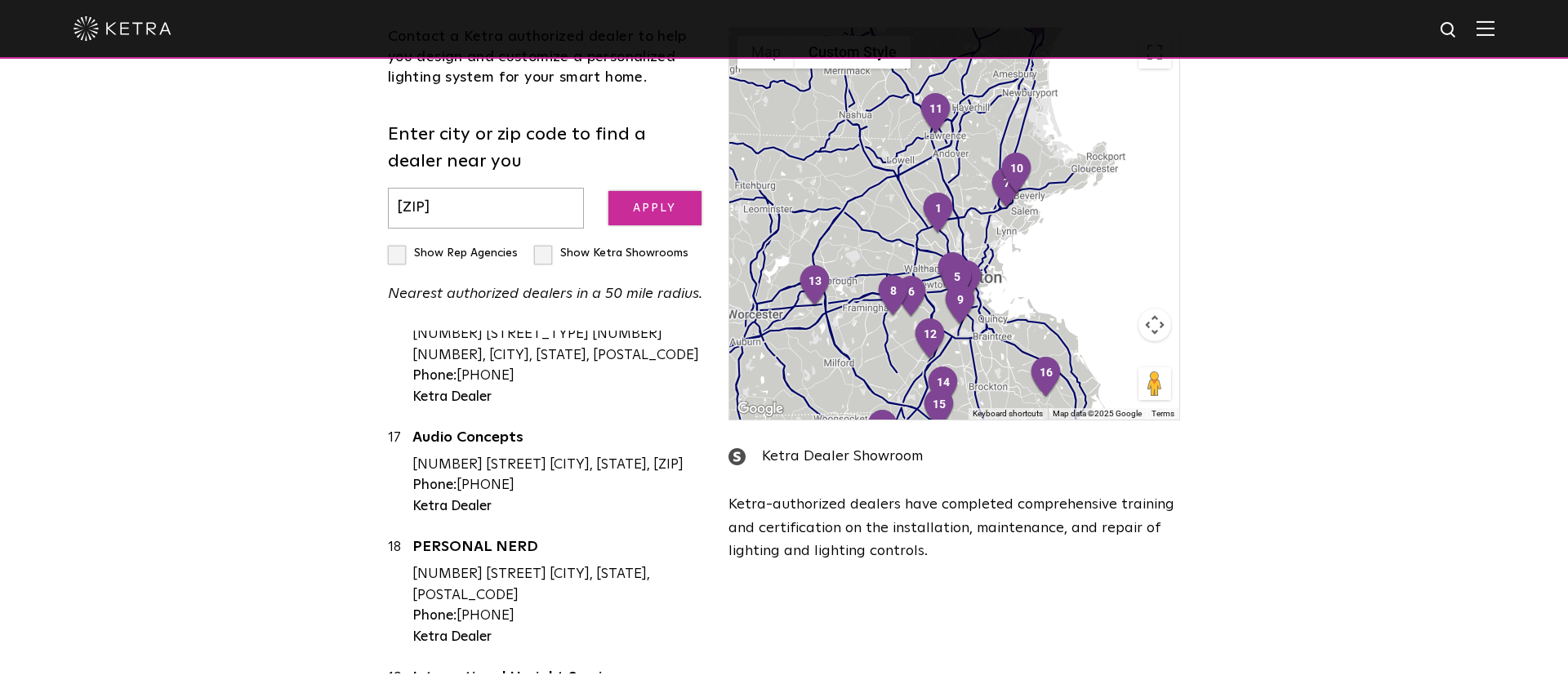 click on "Apply" at bounding box center (655, 208) 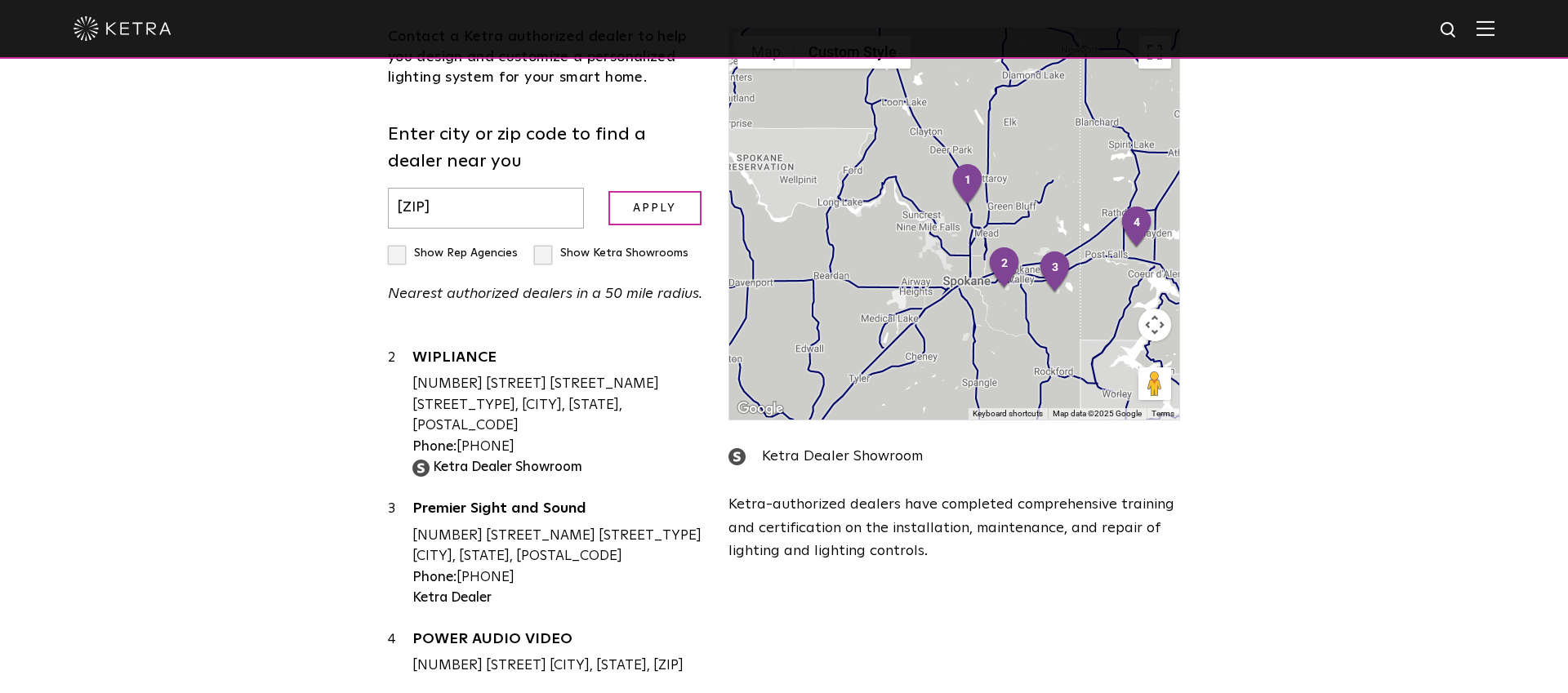 scroll, scrollTop: 158, scrollLeft: 0, axis: vertical 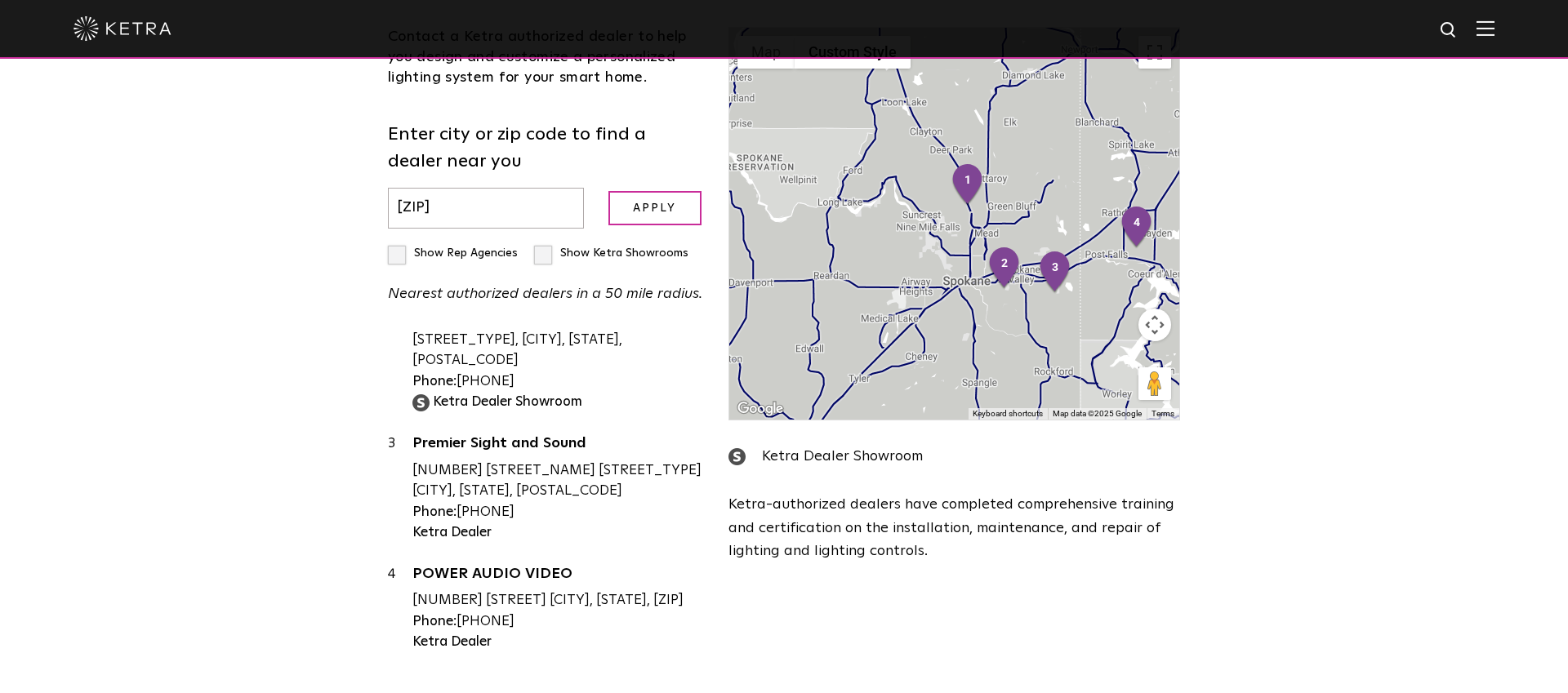 click on "[ZIP]" at bounding box center (486, 208) 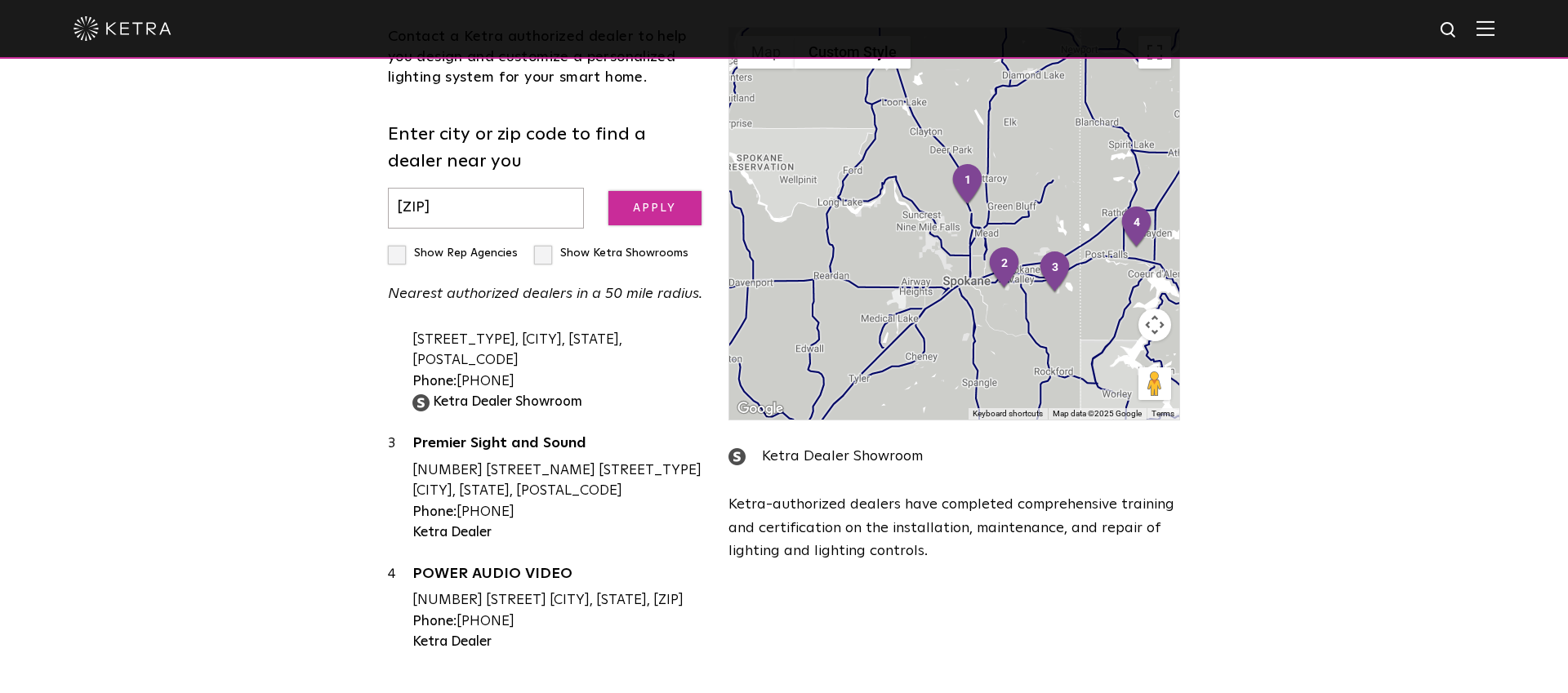 click on "Apply" at bounding box center (655, 208) 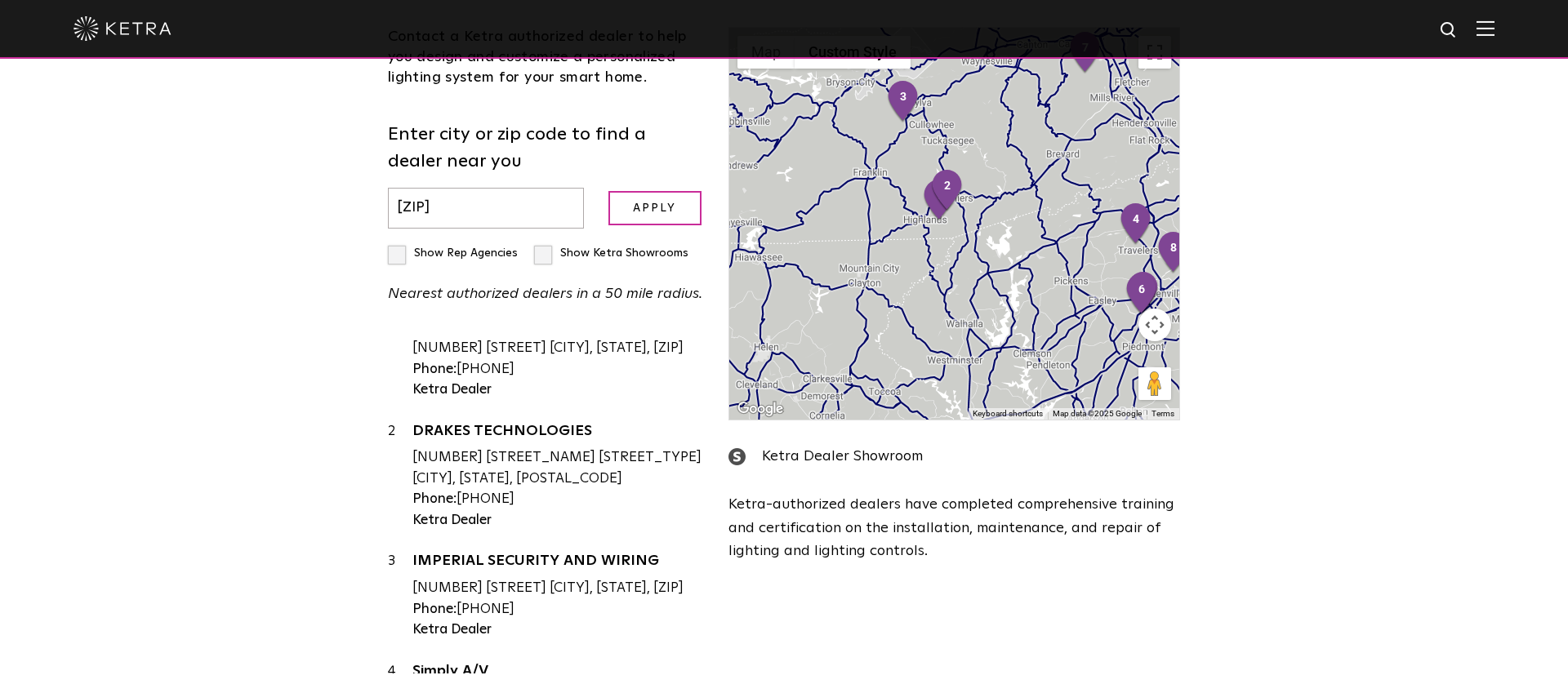 scroll, scrollTop: 0, scrollLeft: 0, axis: both 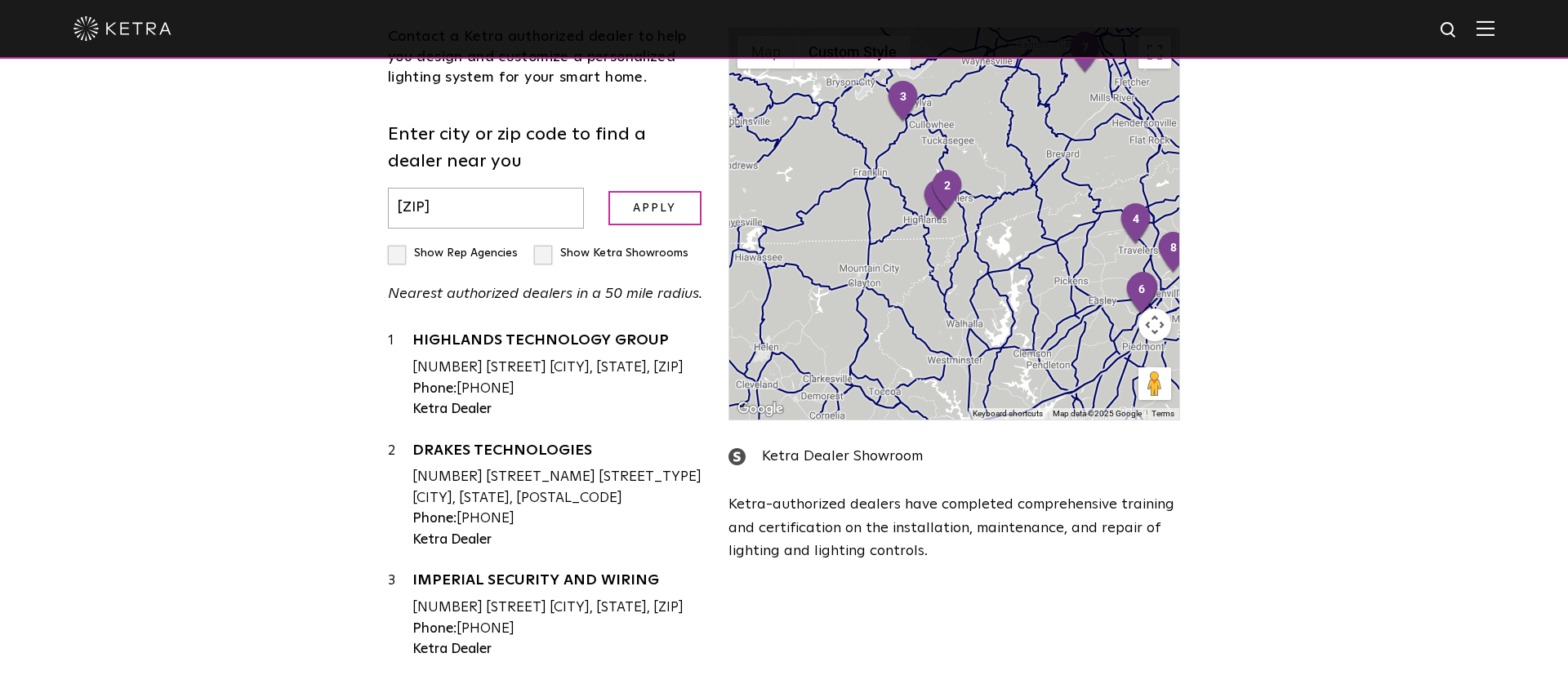 click on "[ZIP]" at bounding box center (486, 208) 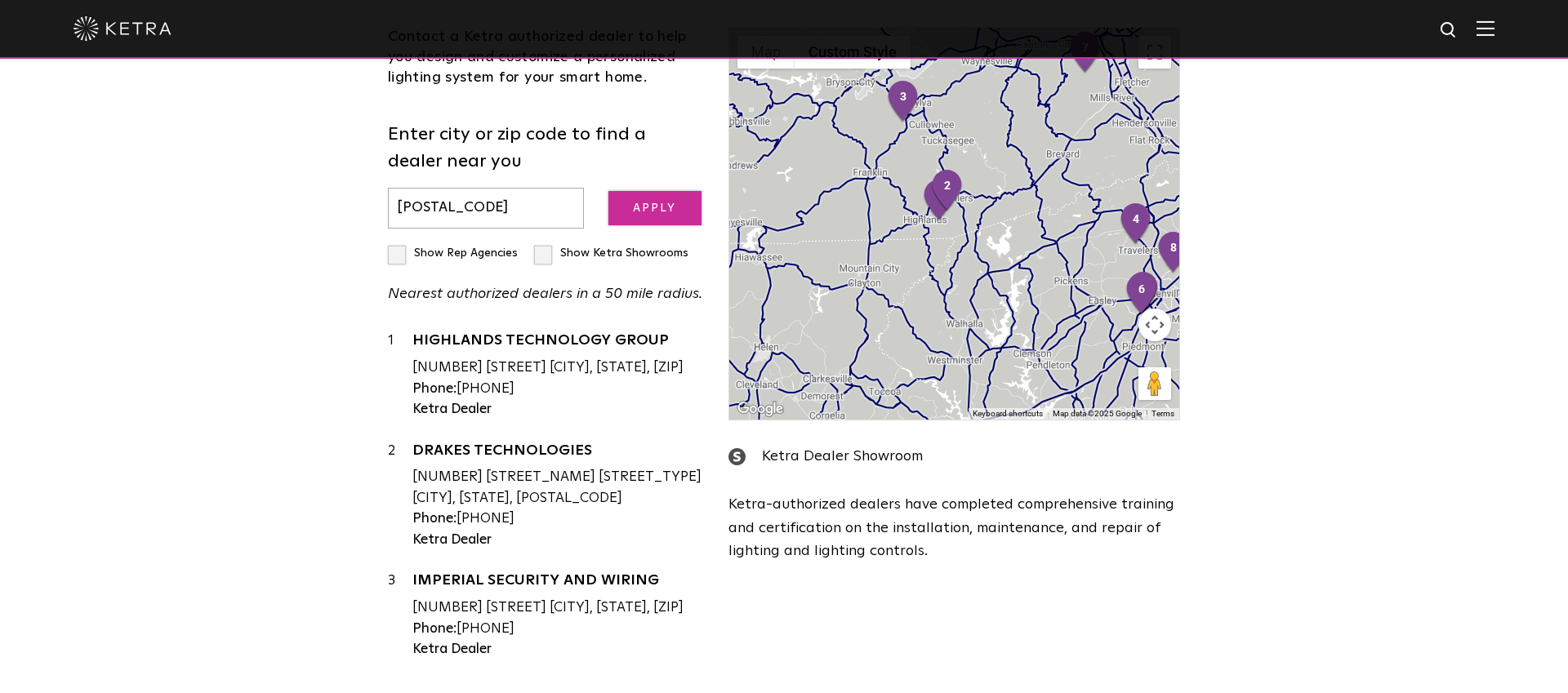 click on "Apply" at bounding box center [655, 208] 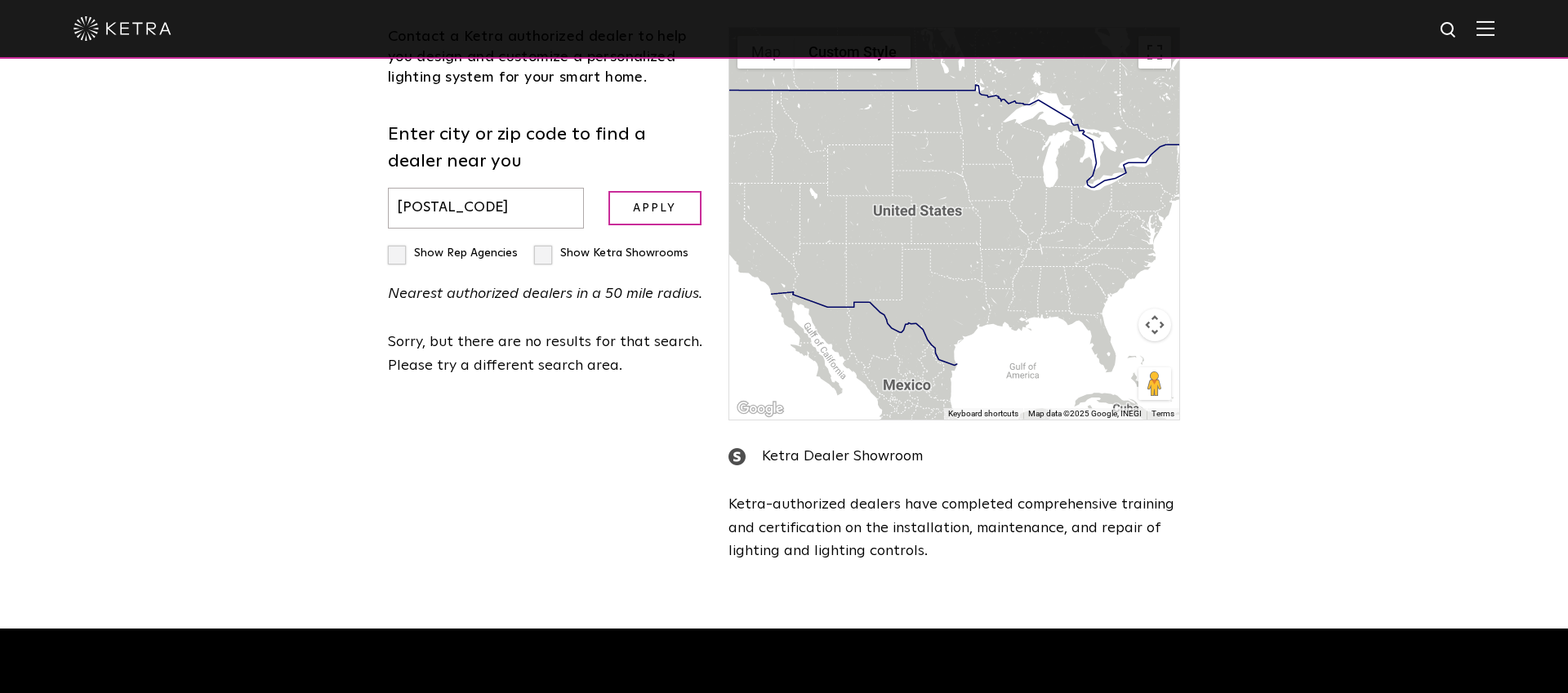 click on "[POSTAL_CODE]" at bounding box center [486, 208] 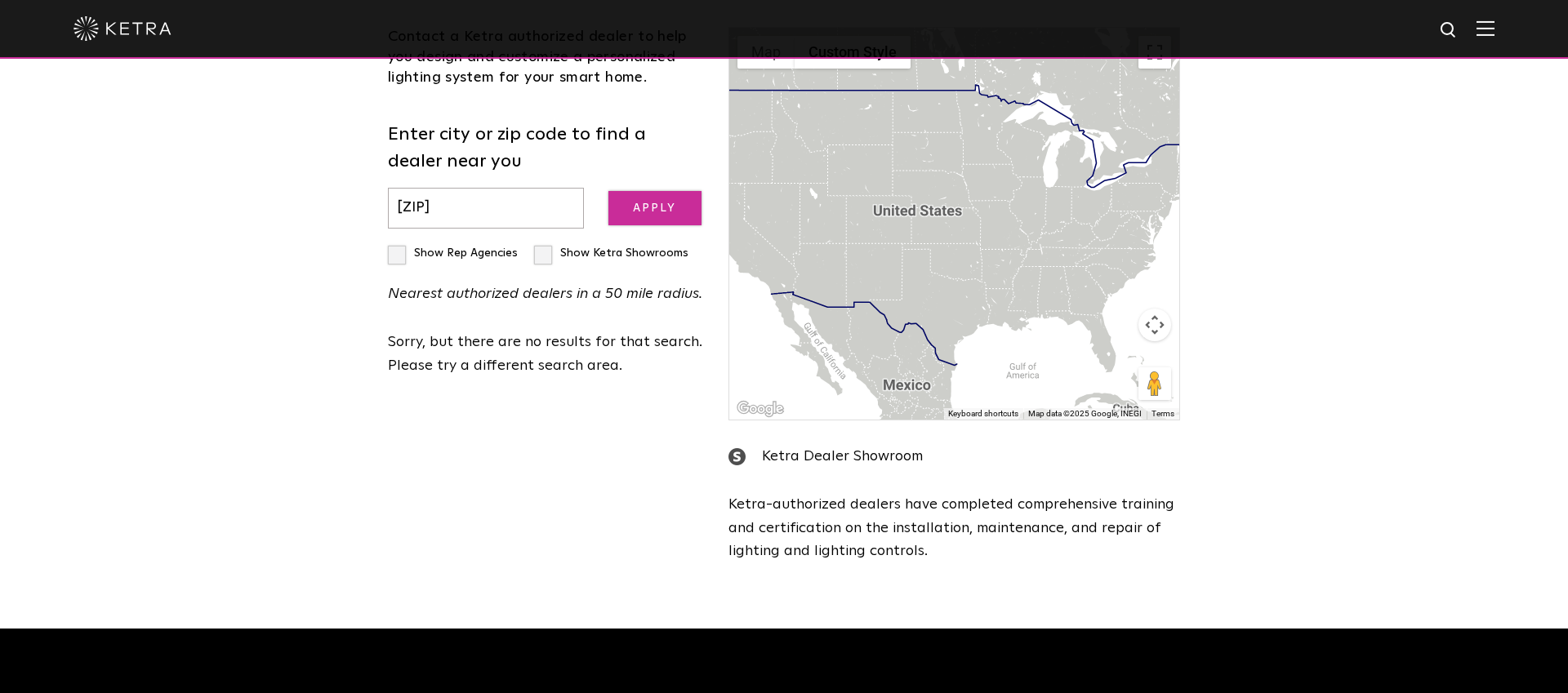 click on "Apply" at bounding box center [655, 208] 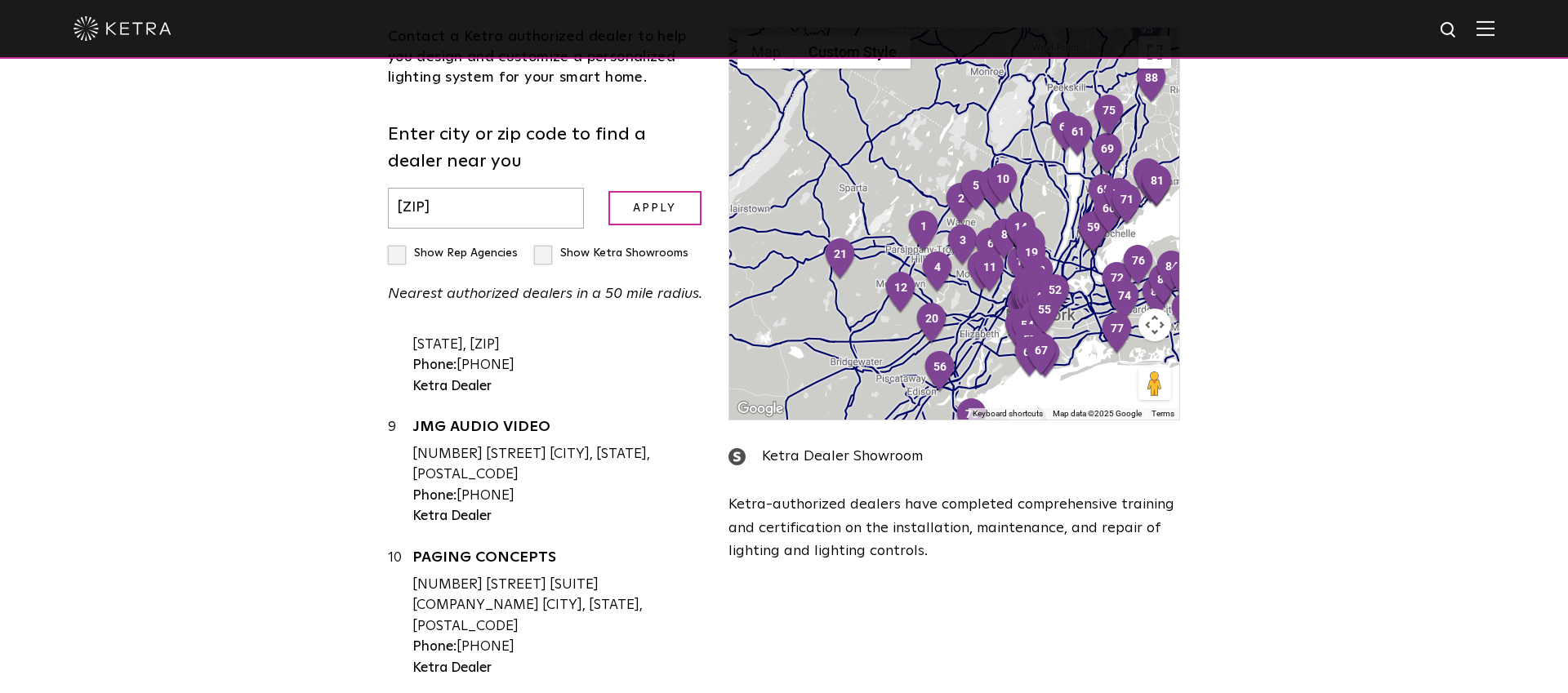 scroll, scrollTop: 950, scrollLeft: 0, axis: vertical 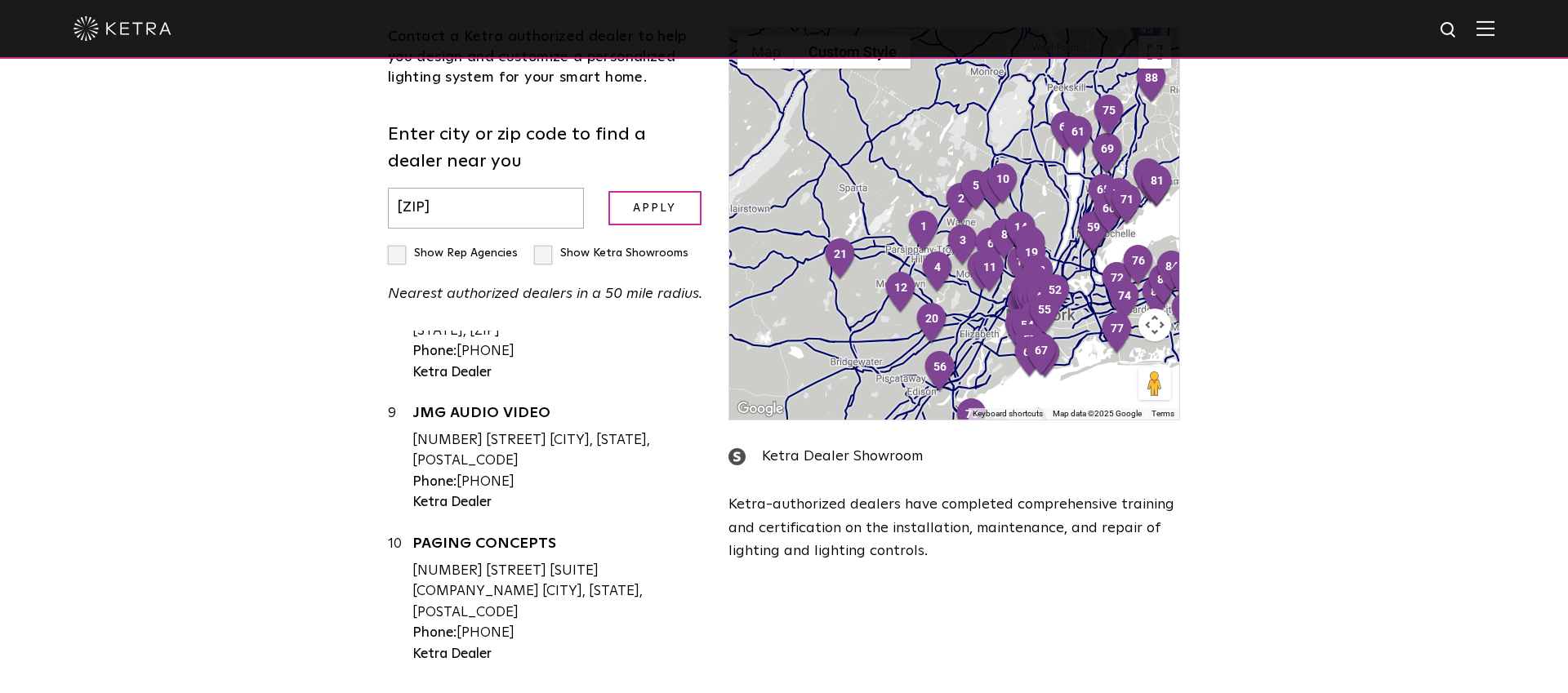 click on "[ZIP]" at bounding box center [486, 208] 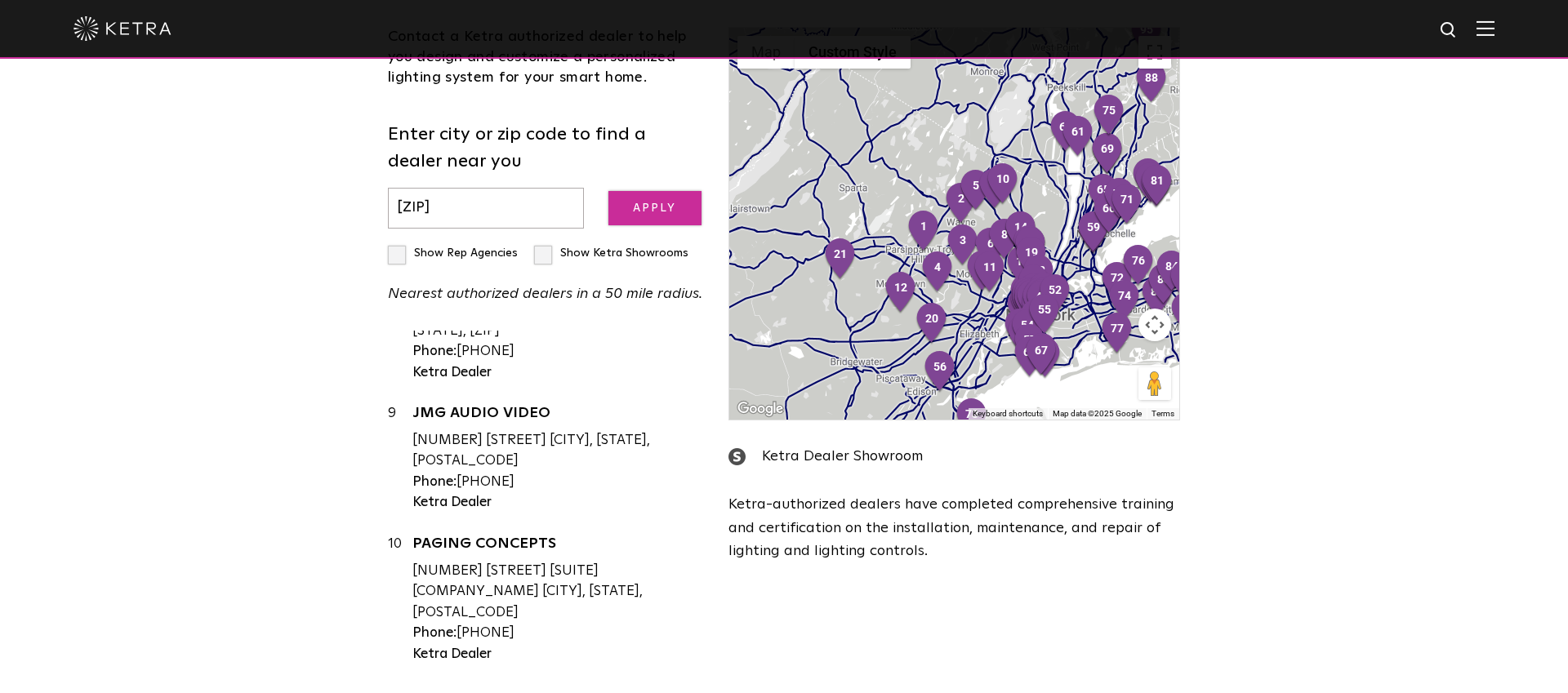 click on "Apply" at bounding box center [655, 208] 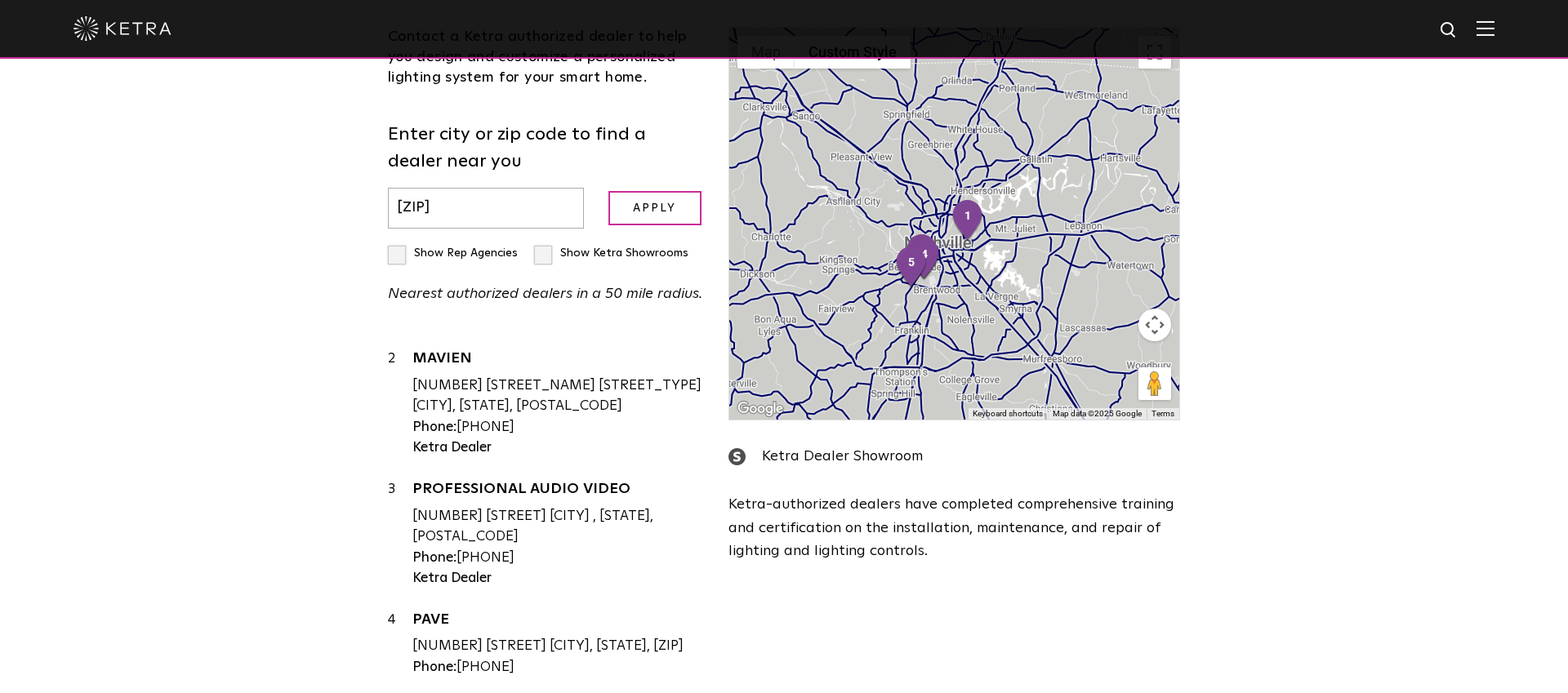 scroll, scrollTop: 0, scrollLeft: 0, axis: both 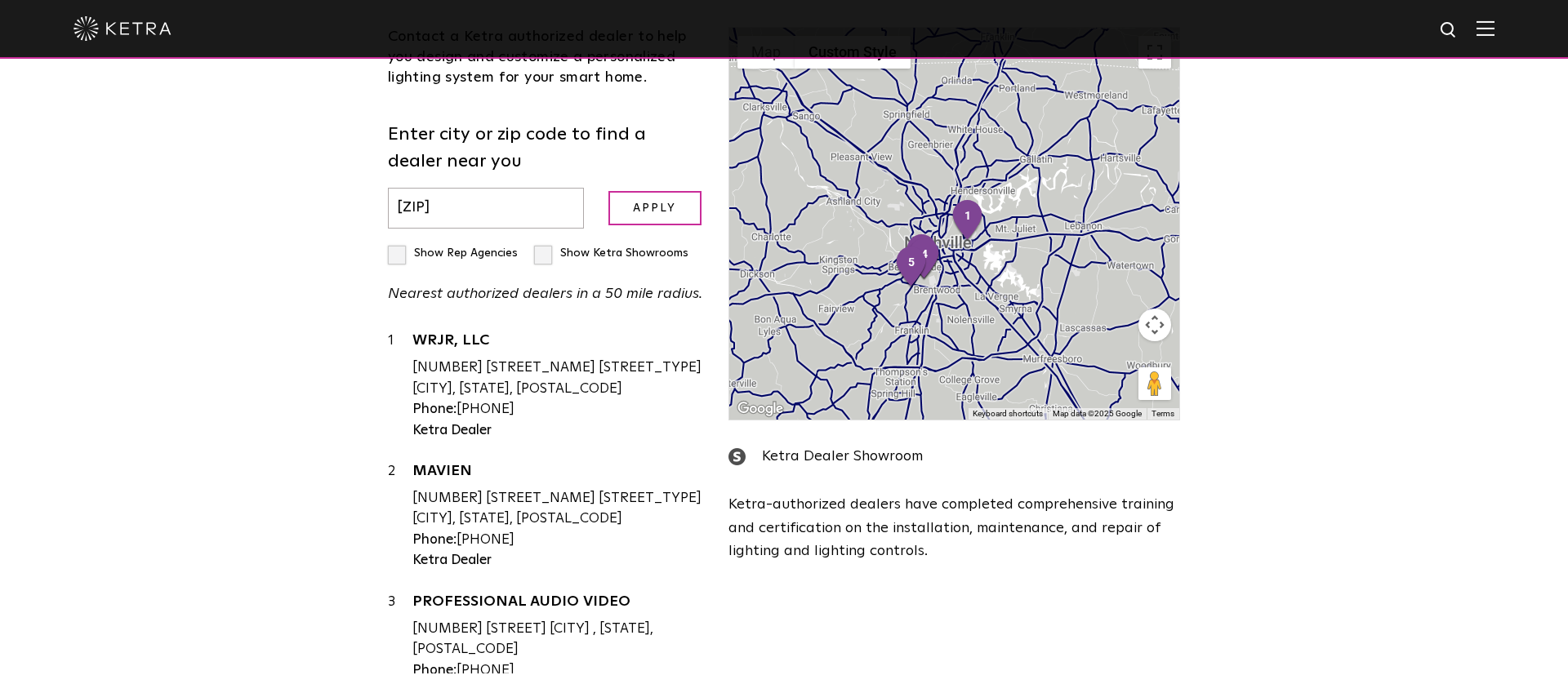 click on "[ZIP]" at bounding box center [486, 208] 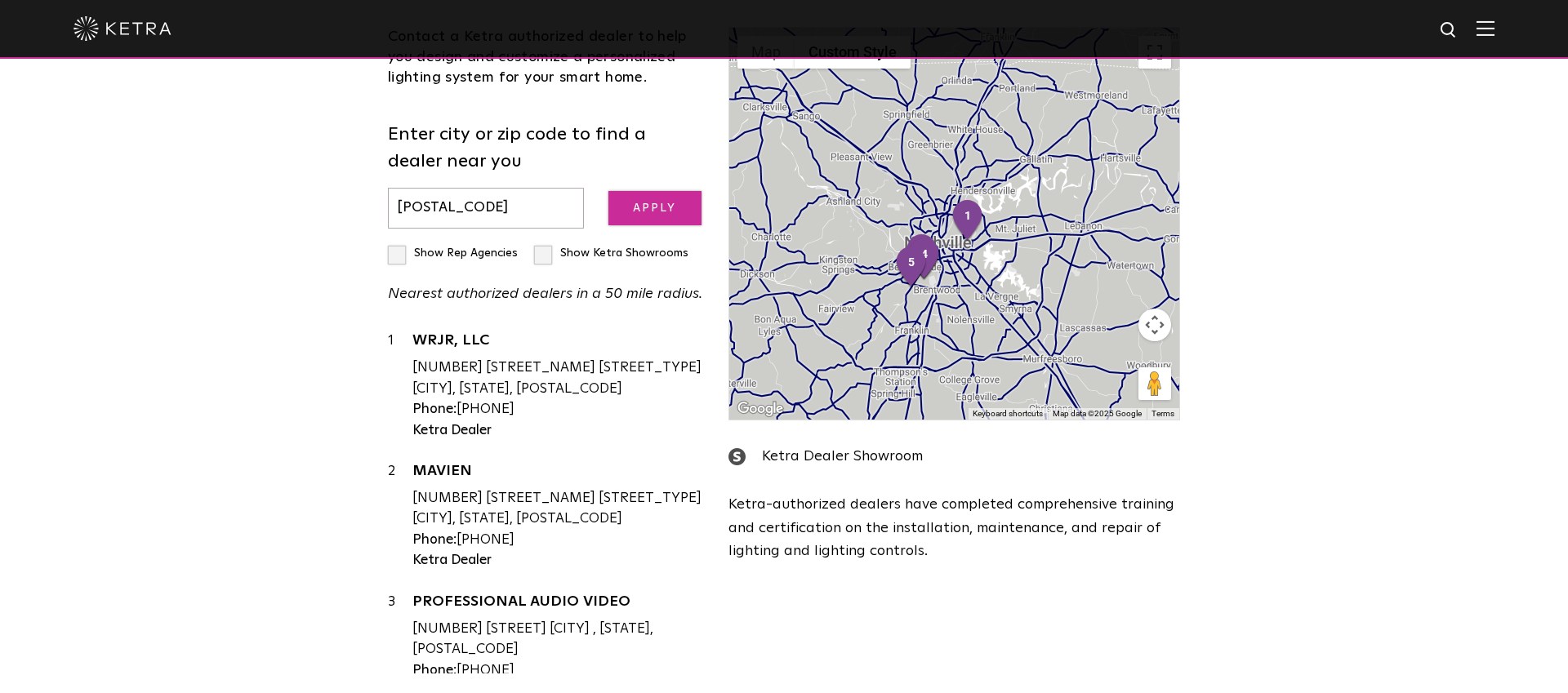 click on "Apply" at bounding box center [655, 208] 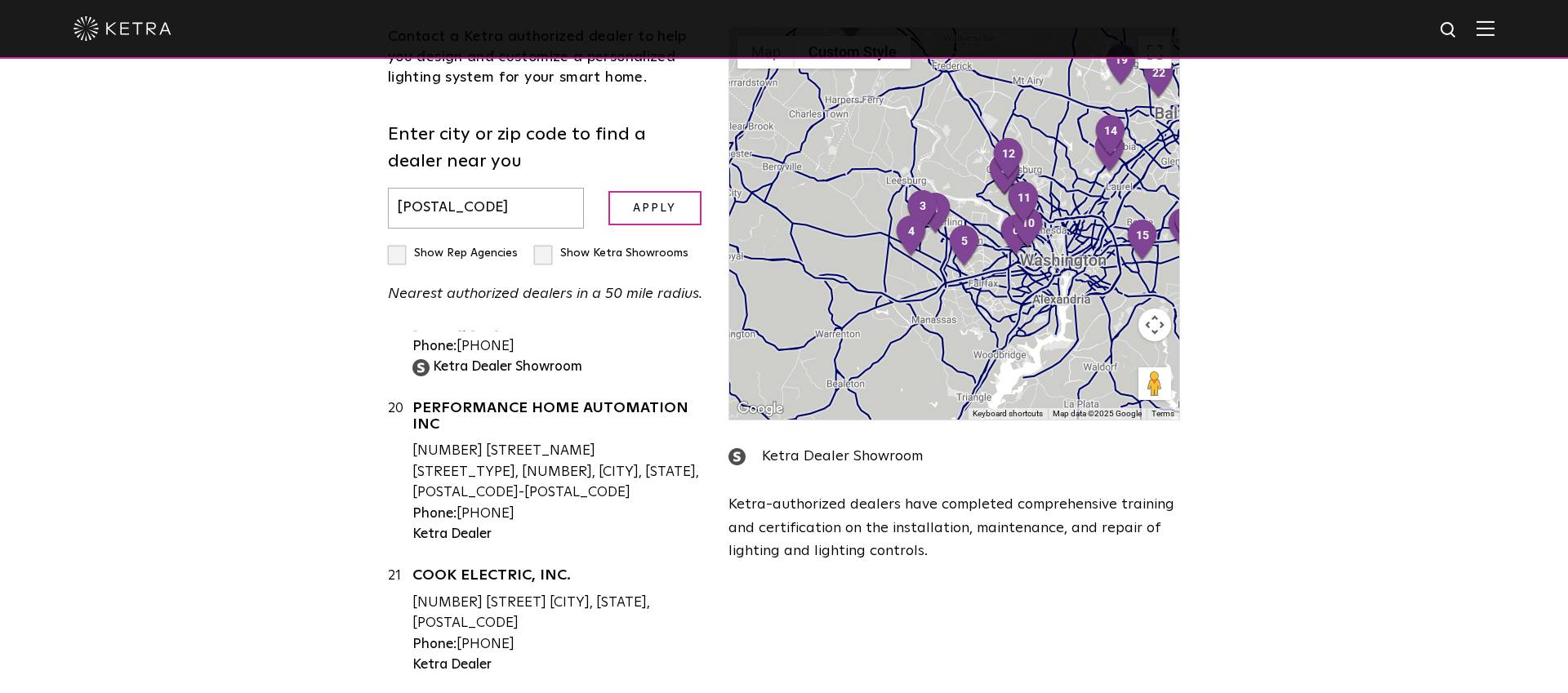 scroll, scrollTop: 2376, scrollLeft: 0, axis: vertical 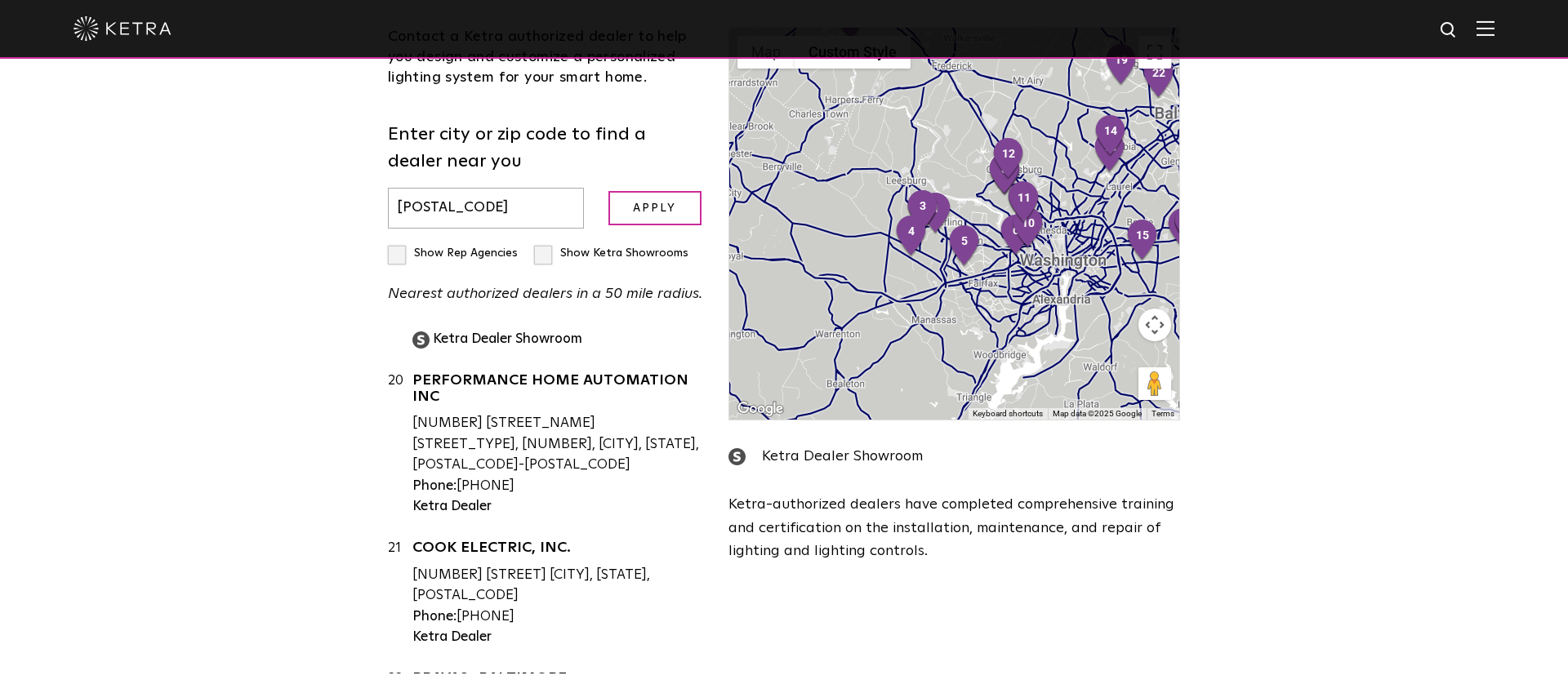 click on "[POSTAL_CODE]" at bounding box center [486, 208] 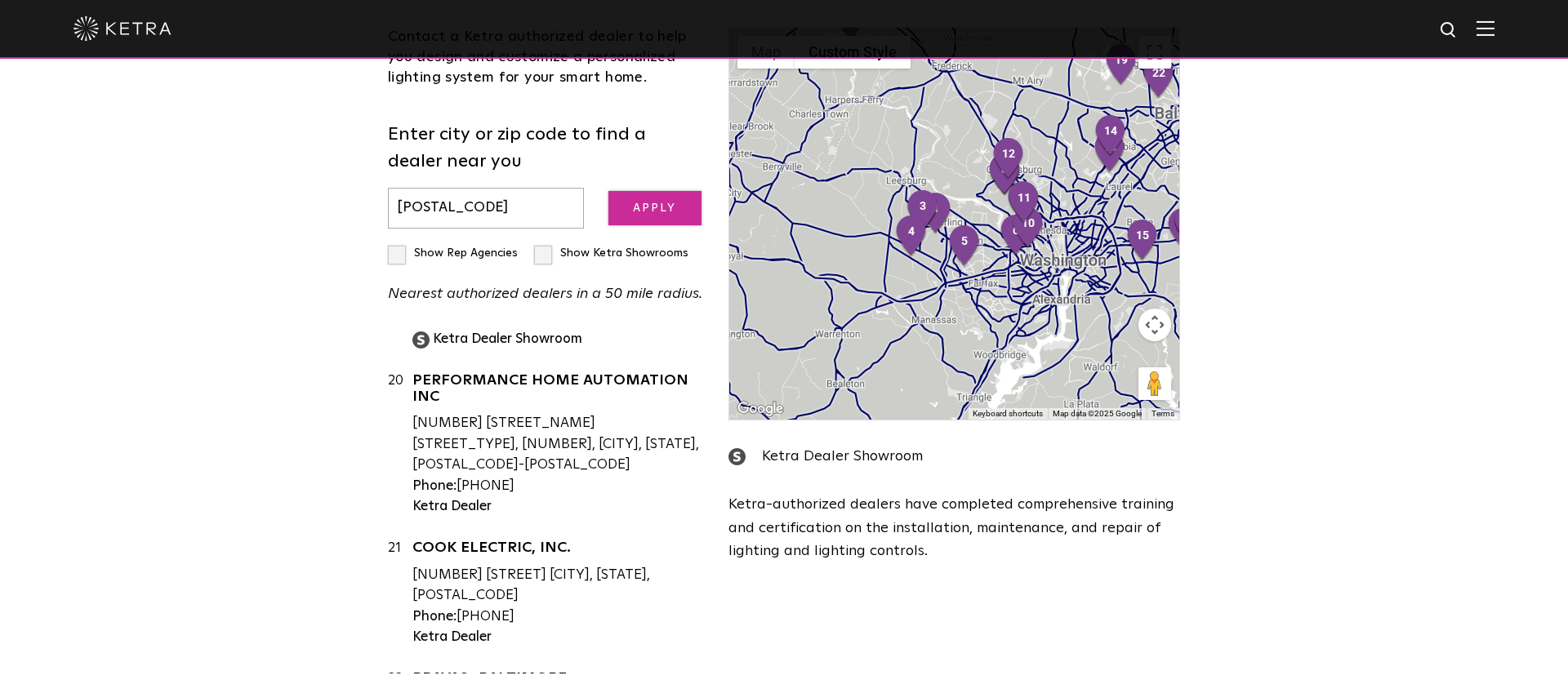 click on "Apply" at bounding box center (655, 208) 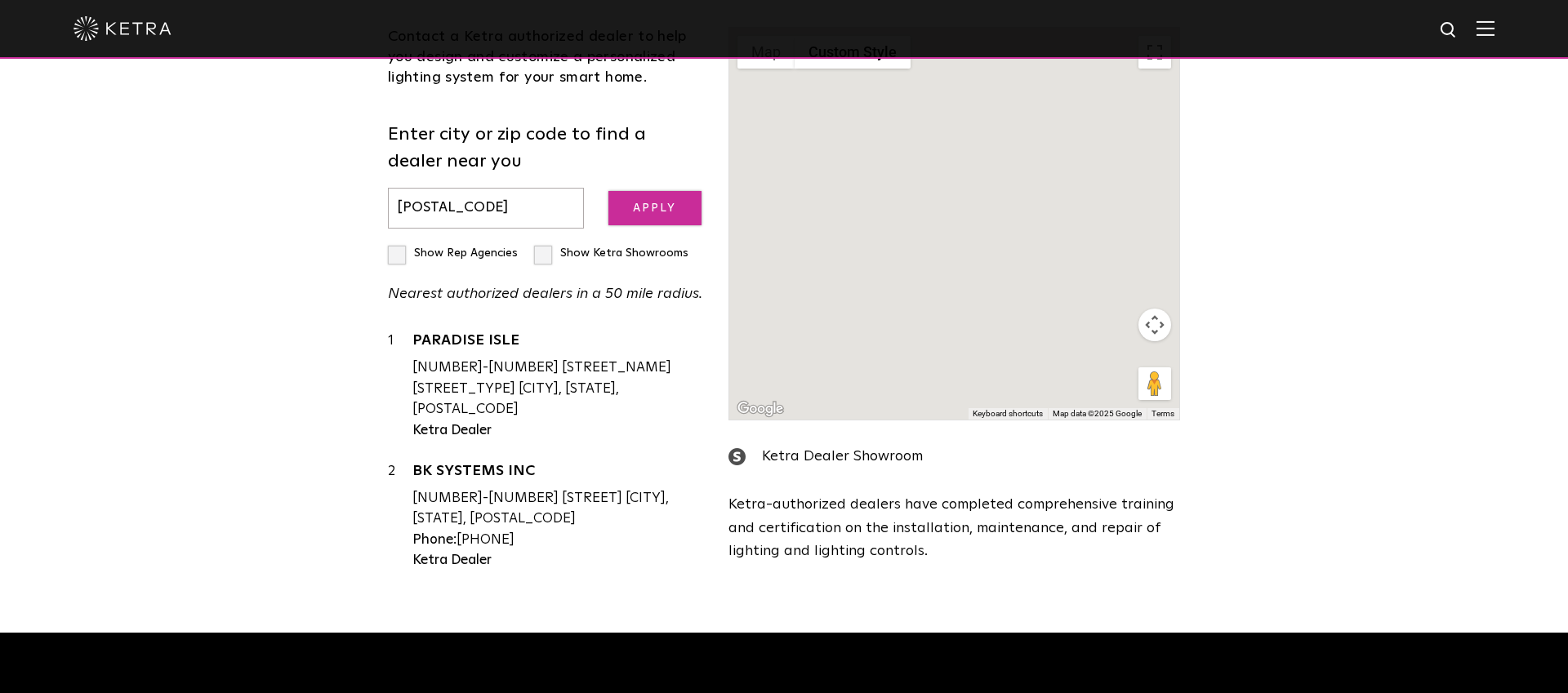 scroll, scrollTop: 0, scrollLeft: 0, axis: both 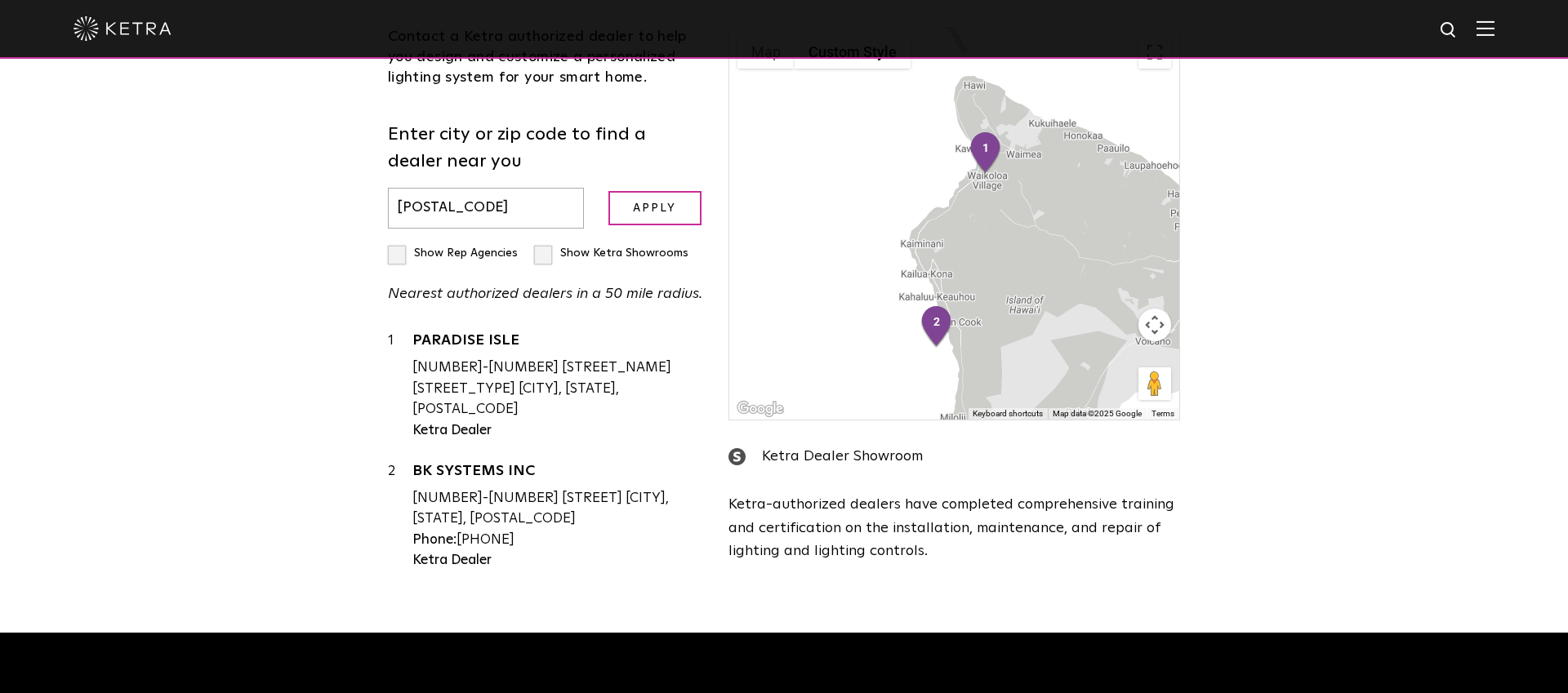click on "[POSTAL_CODE]" at bounding box center (486, 208) 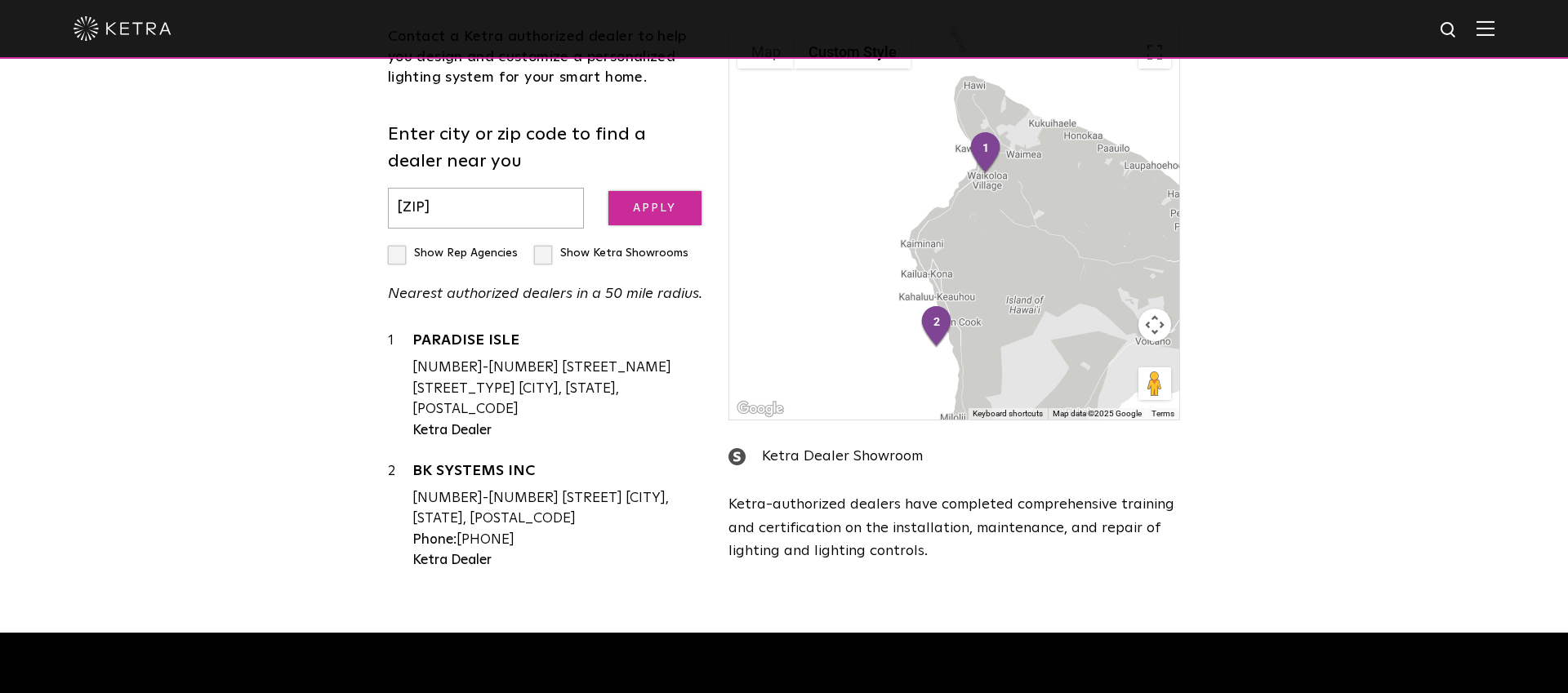 click on "Apply" at bounding box center (655, 208) 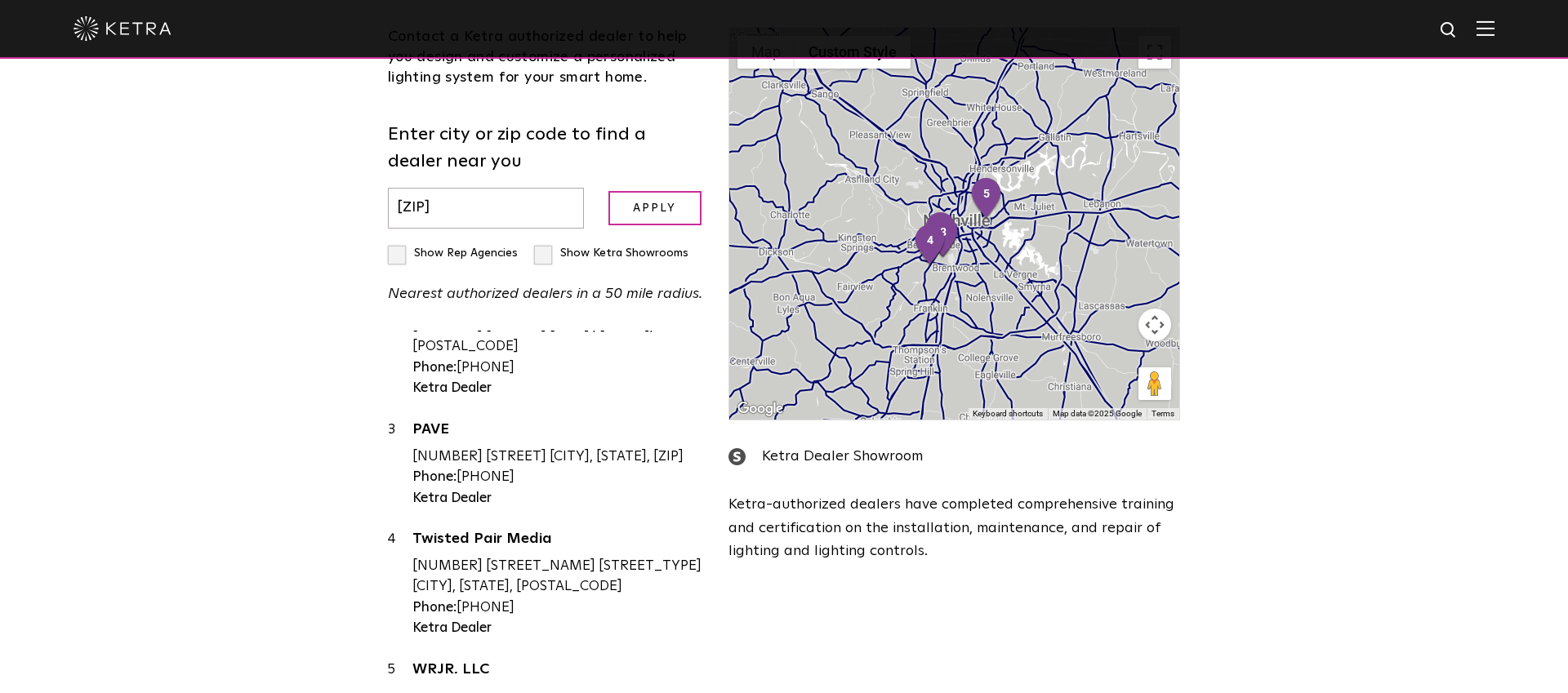 scroll, scrollTop: 205, scrollLeft: 0, axis: vertical 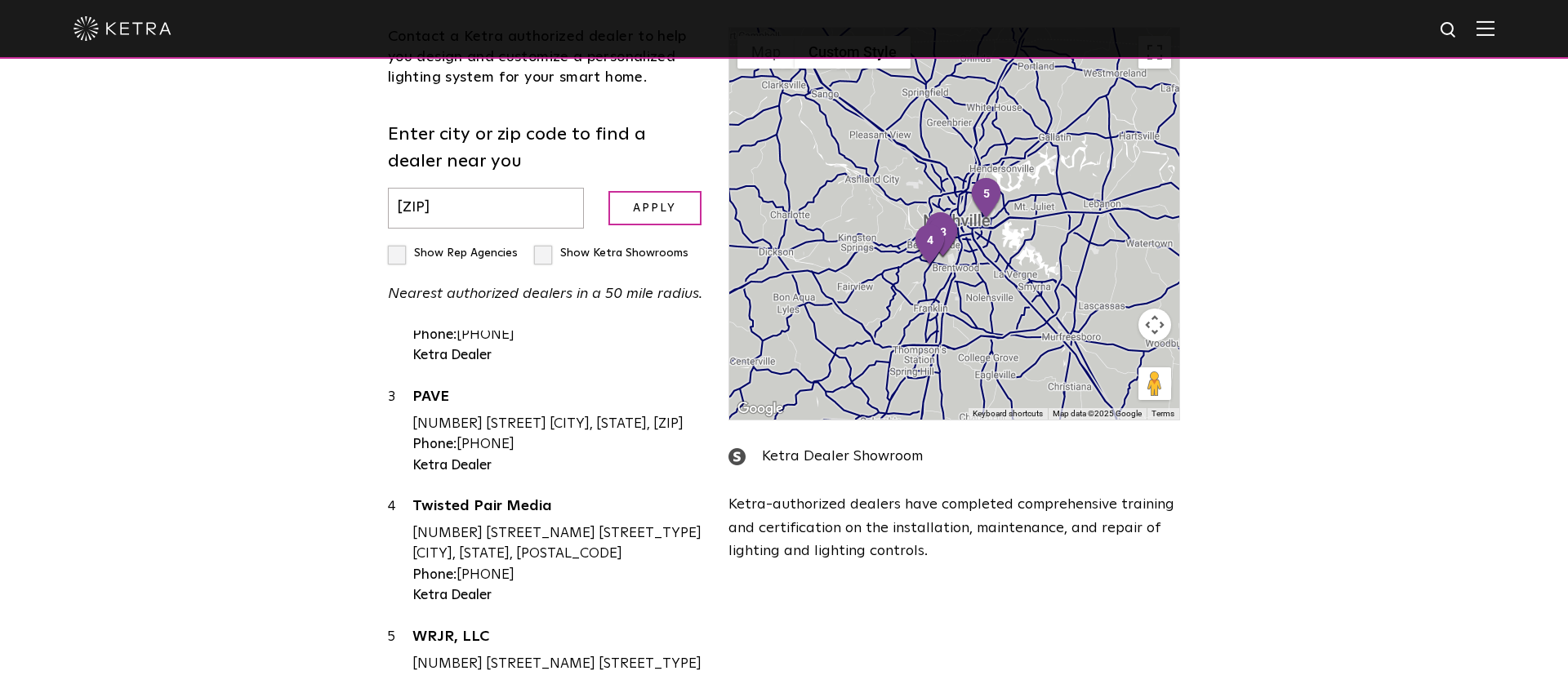 click on "[ZIP]" at bounding box center (486, 208) 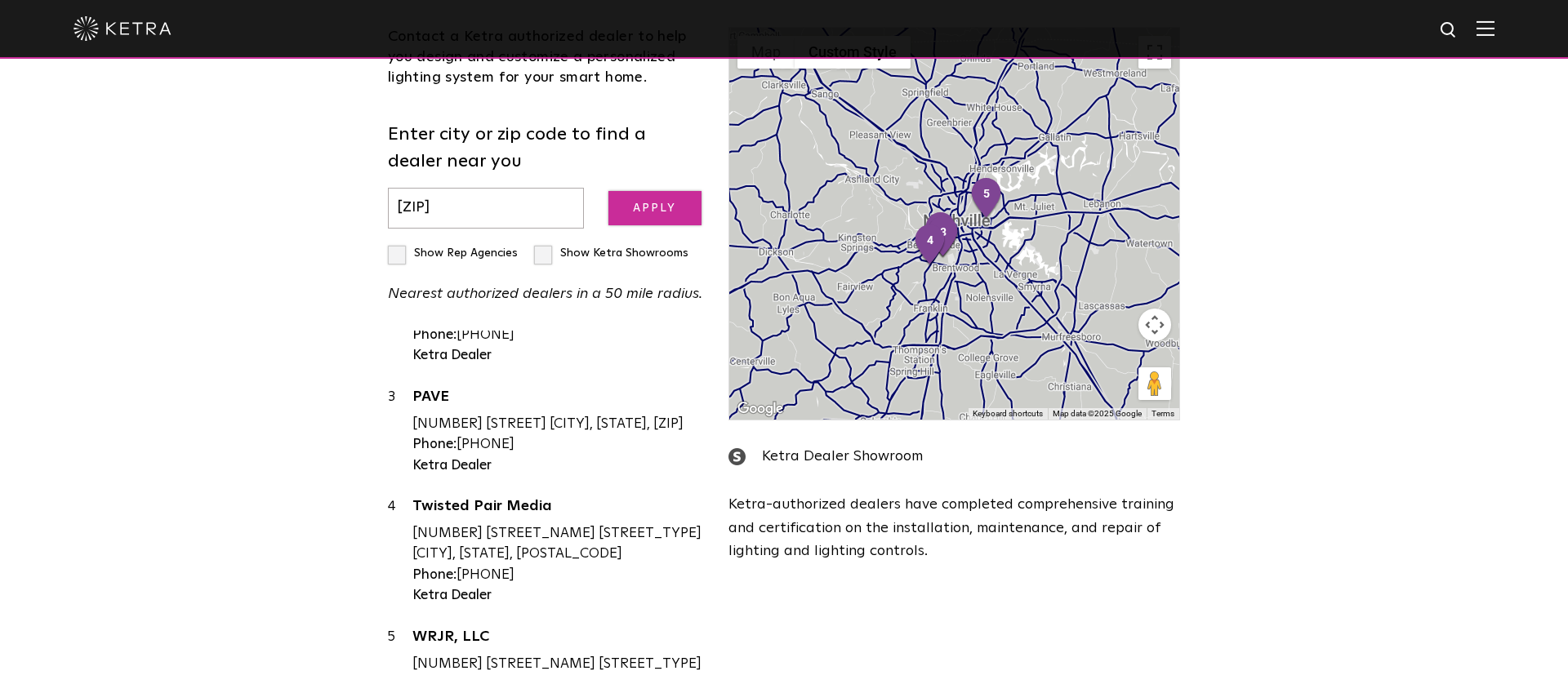 click on "Apply" at bounding box center (655, 208) 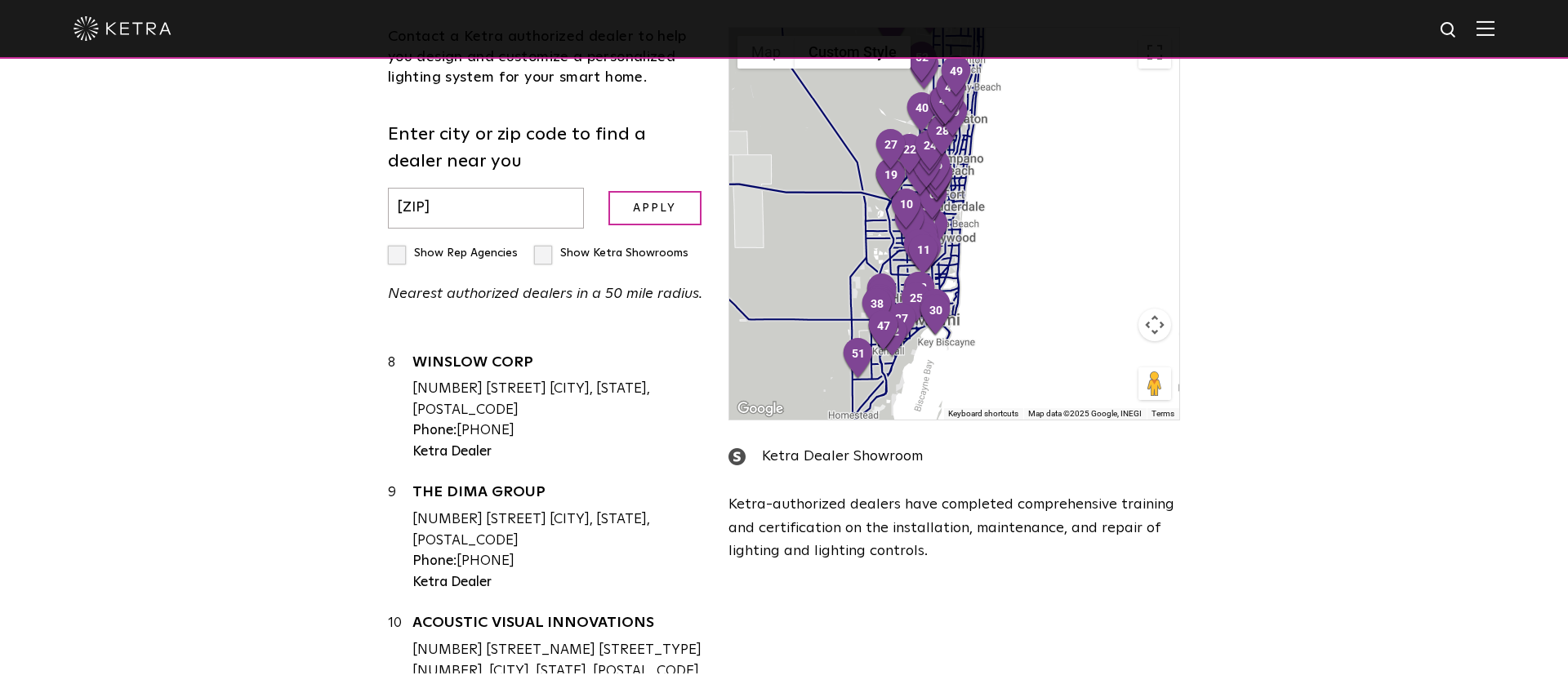 scroll, scrollTop: 910, scrollLeft: 0, axis: vertical 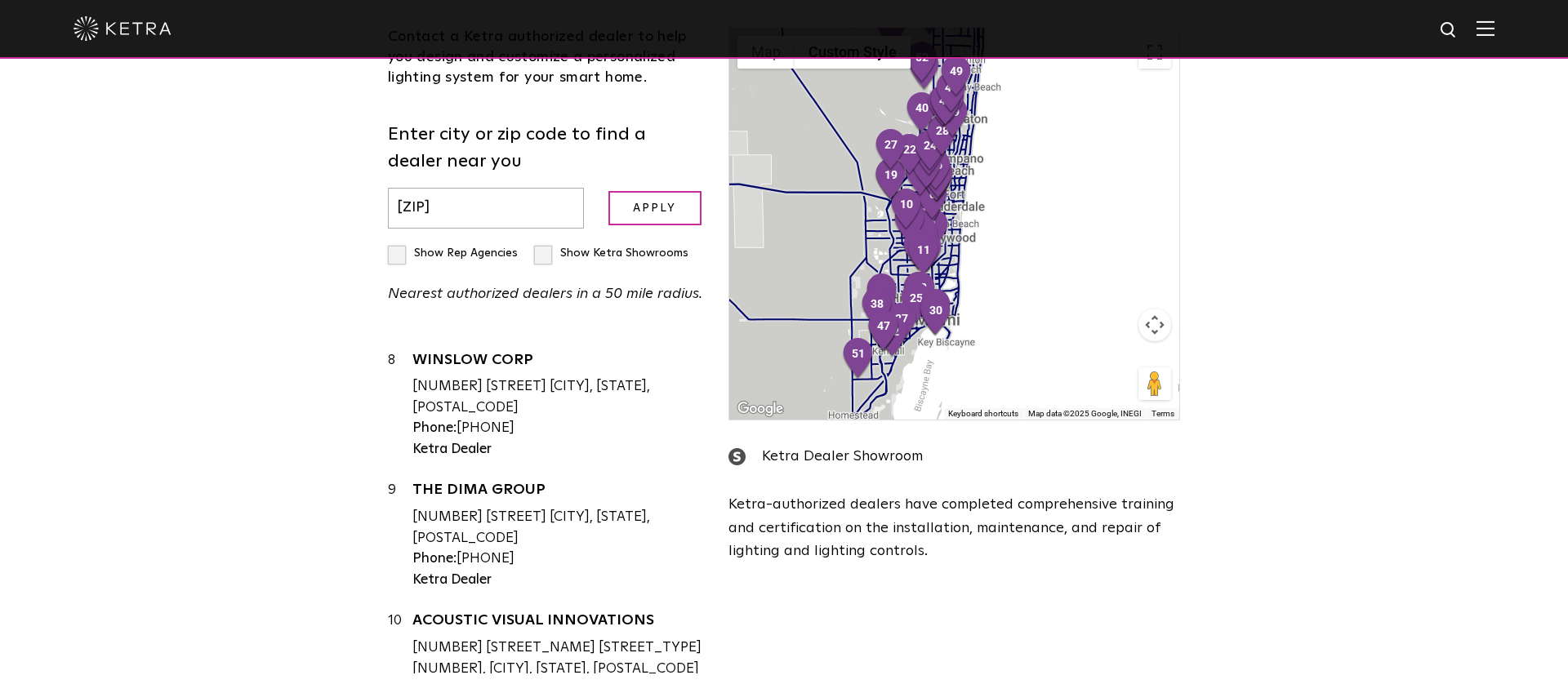 click on "[ZIP]" at bounding box center [486, 208] 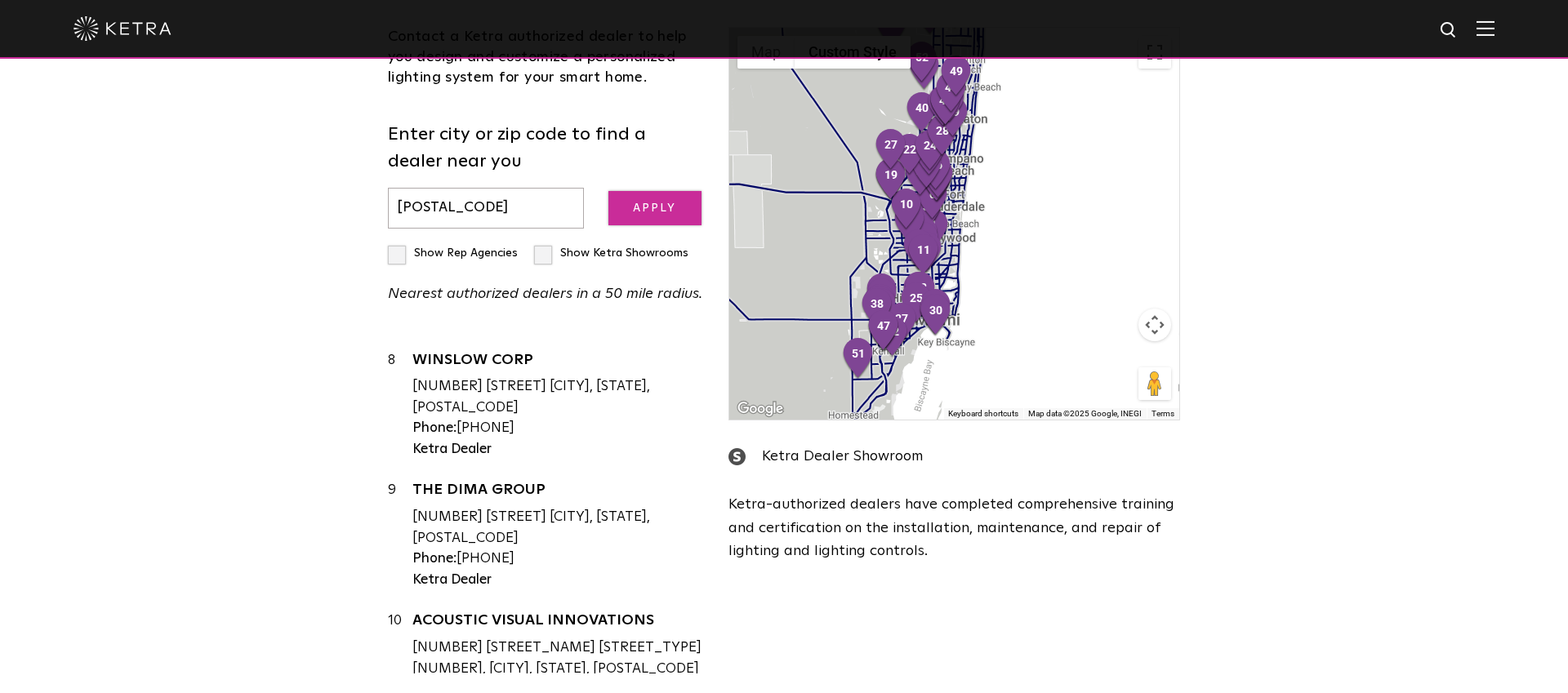 click on "Apply" at bounding box center (655, 208) 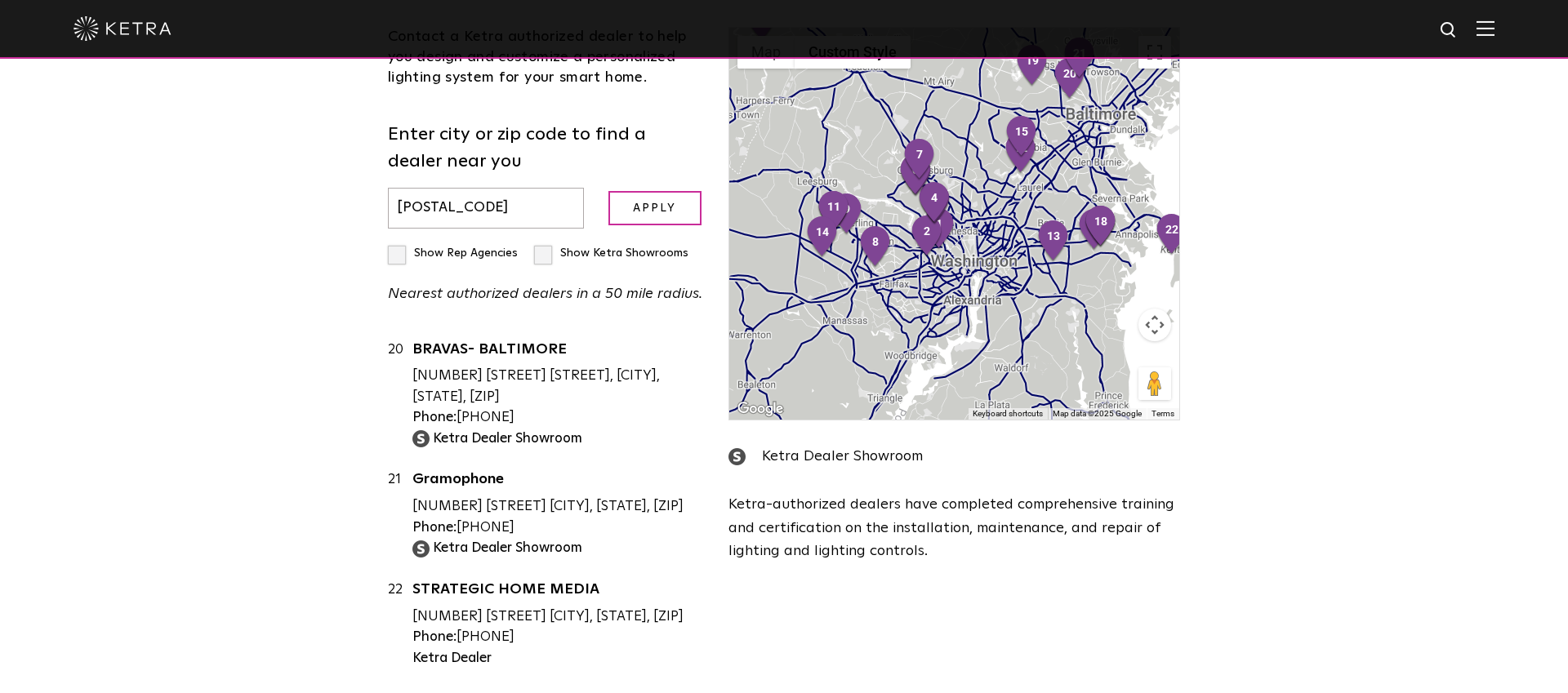 scroll, scrollTop: 2486, scrollLeft: 0, axis: vertical 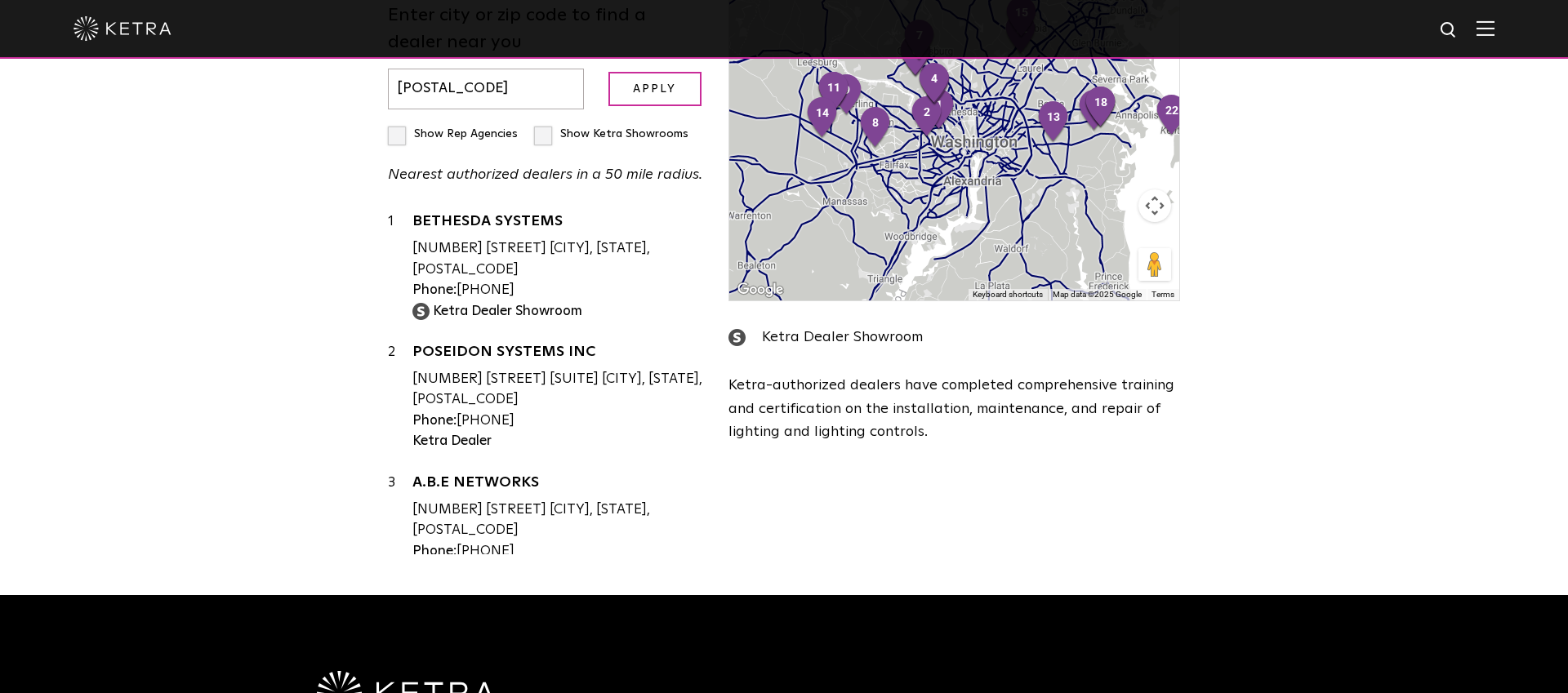 click on "[POSTAL_CODE]" at bounding box center [486, 89] 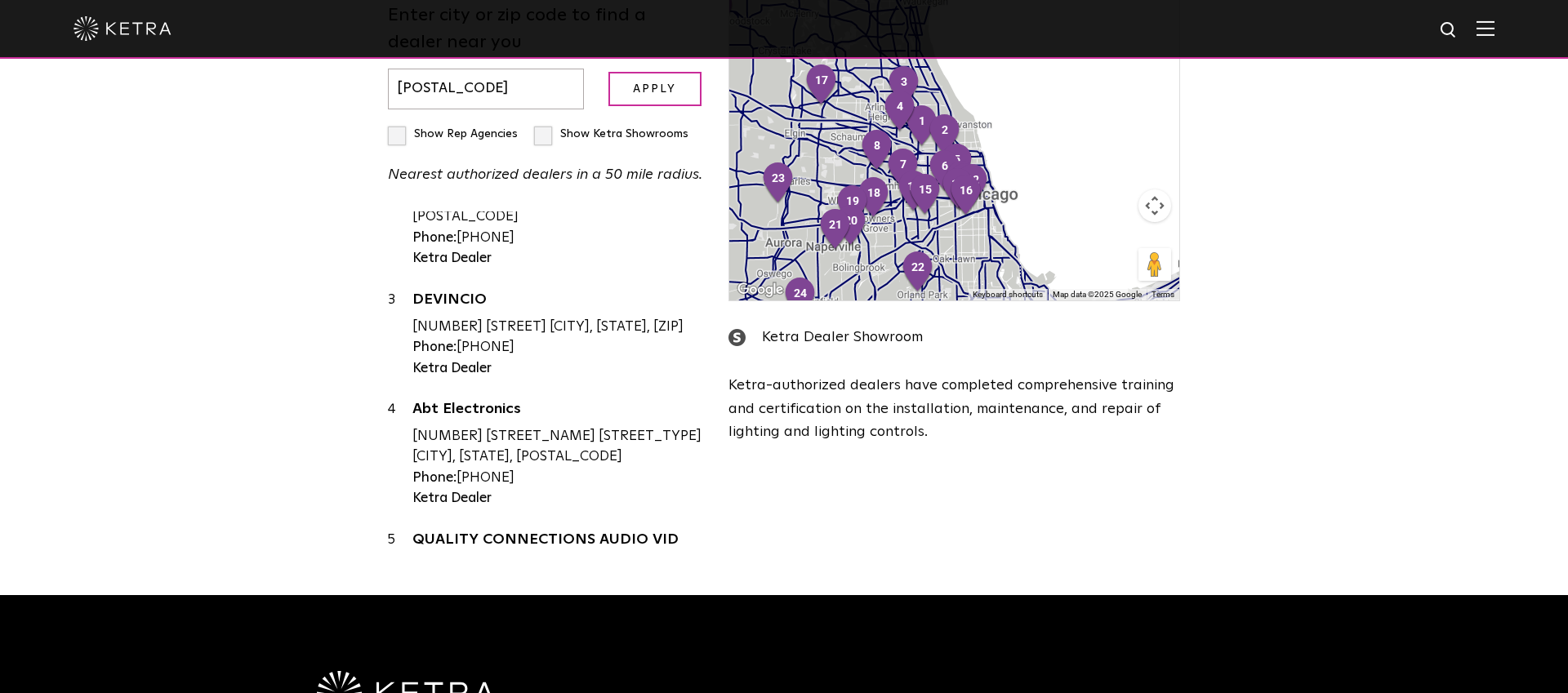 scroll, scrollTop: 0, scrollLeft: 0, axis: both 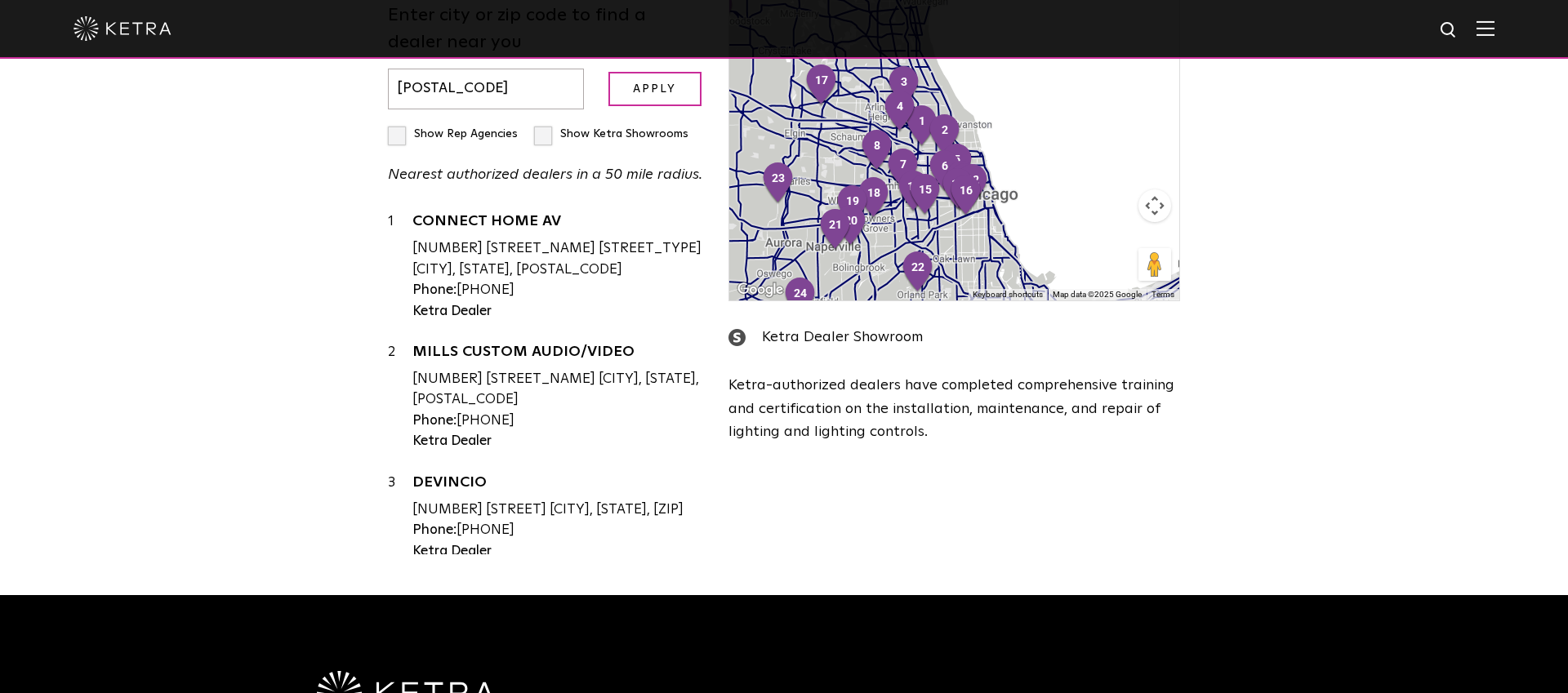 click on "[POSTAL_CODE]" at bounding box center [486, 89] 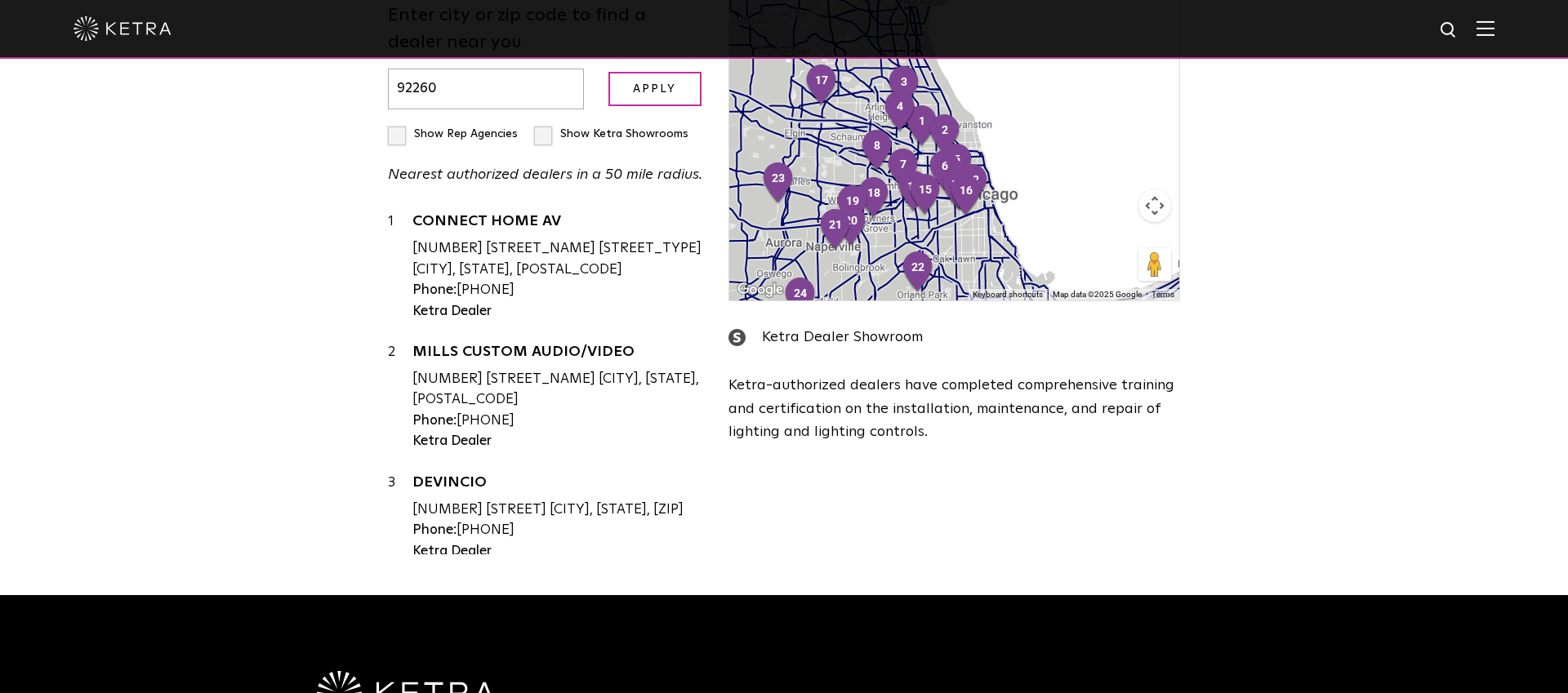 click on "Apply" at bounding box center [655, 89] 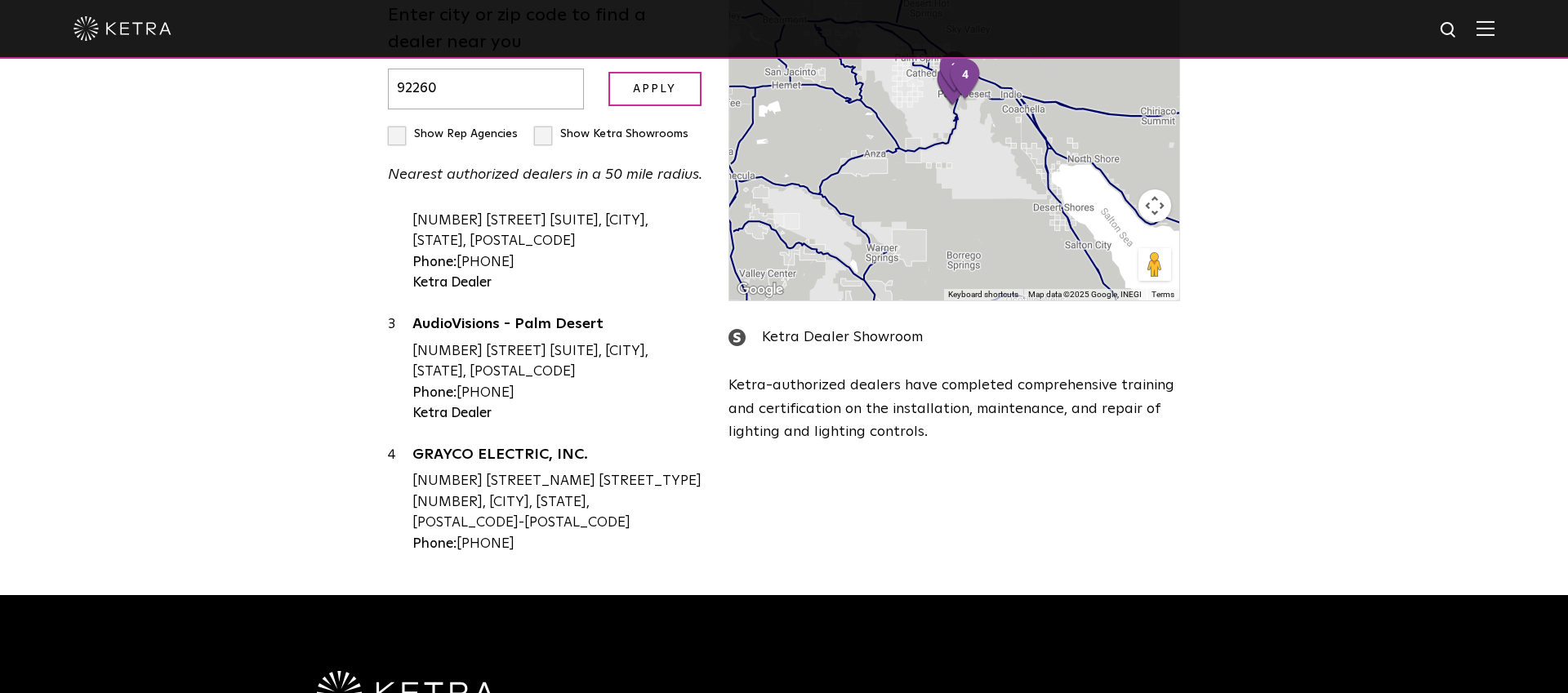 scroll, scrollTop: 0, scrollLeft: 0, axis: both 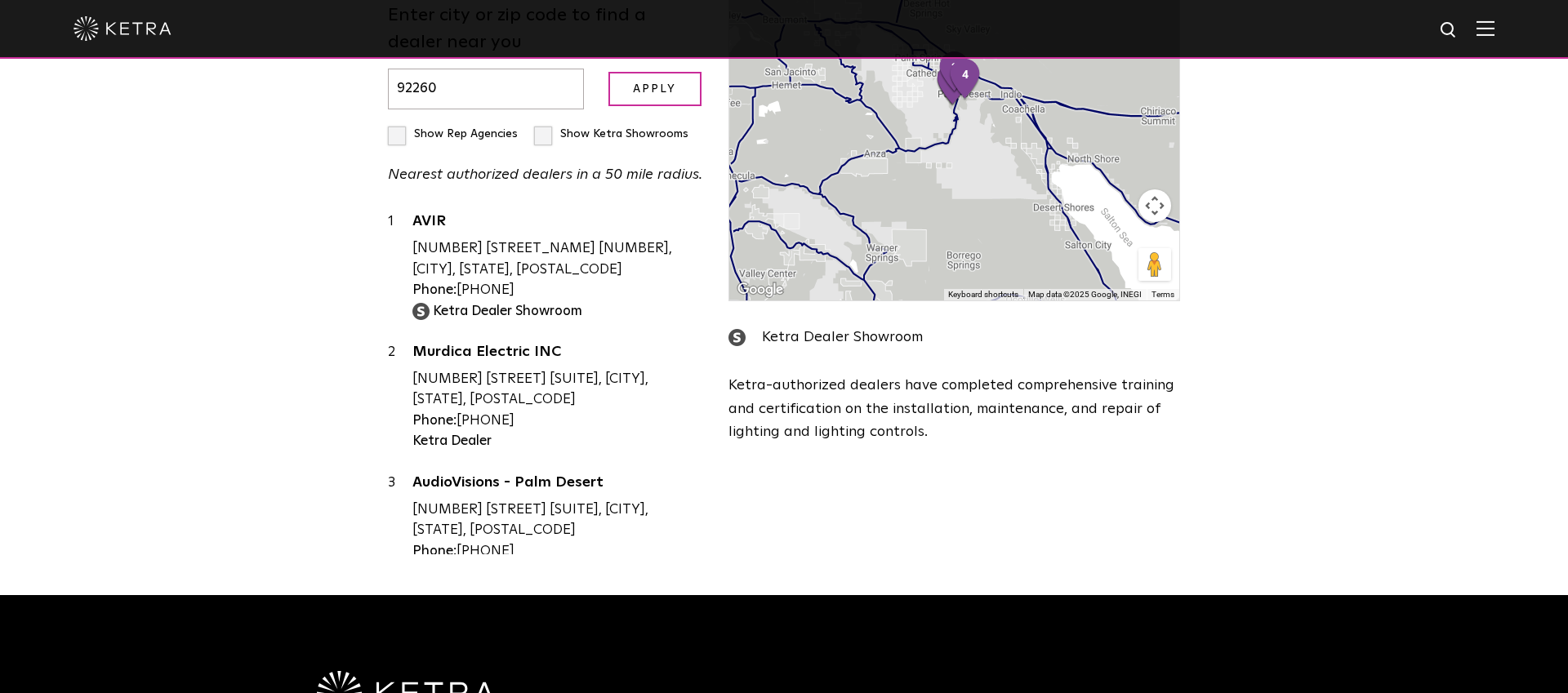 paste on "[POSTAL_CODE]" 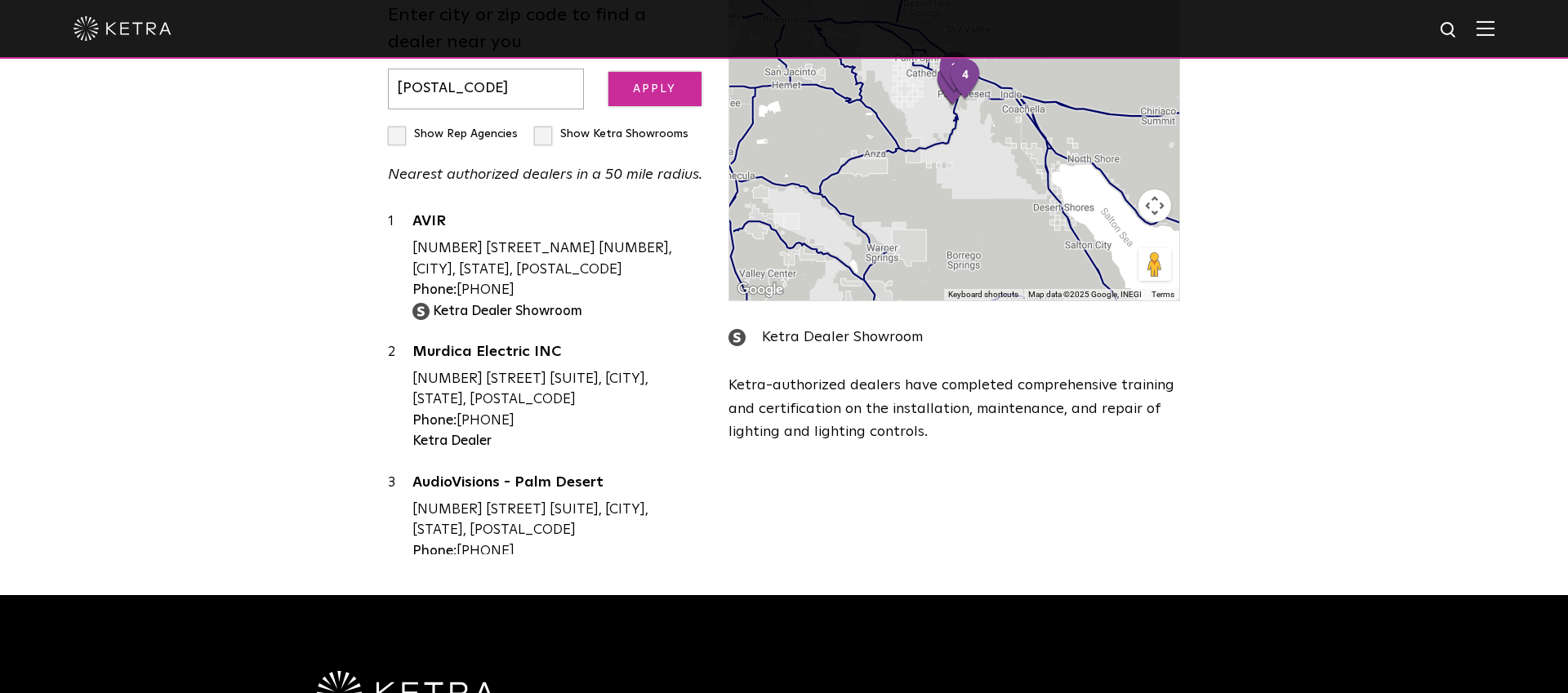 click on "Apply" at bounding box center [655, 89] 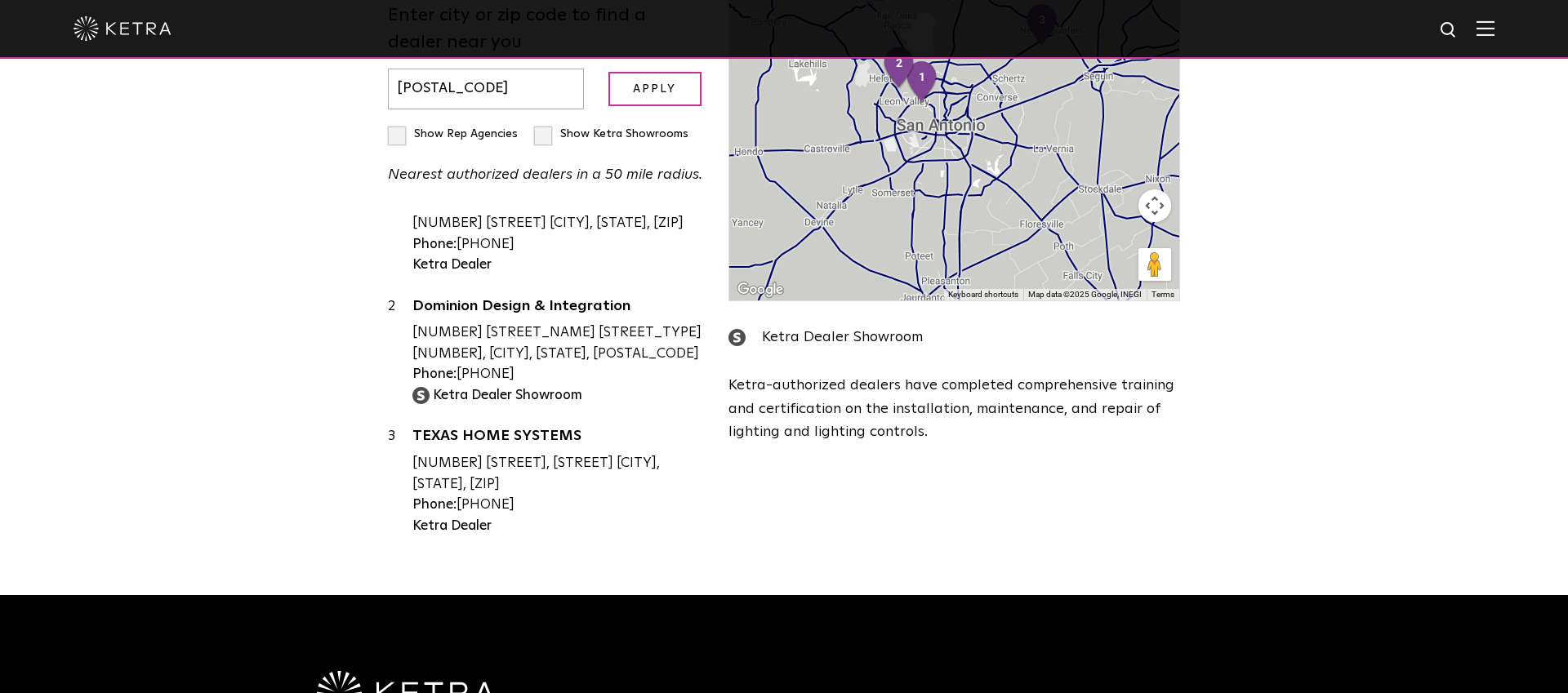 scroll, scrollTop: 0, scrollLeft: 0, axis: both 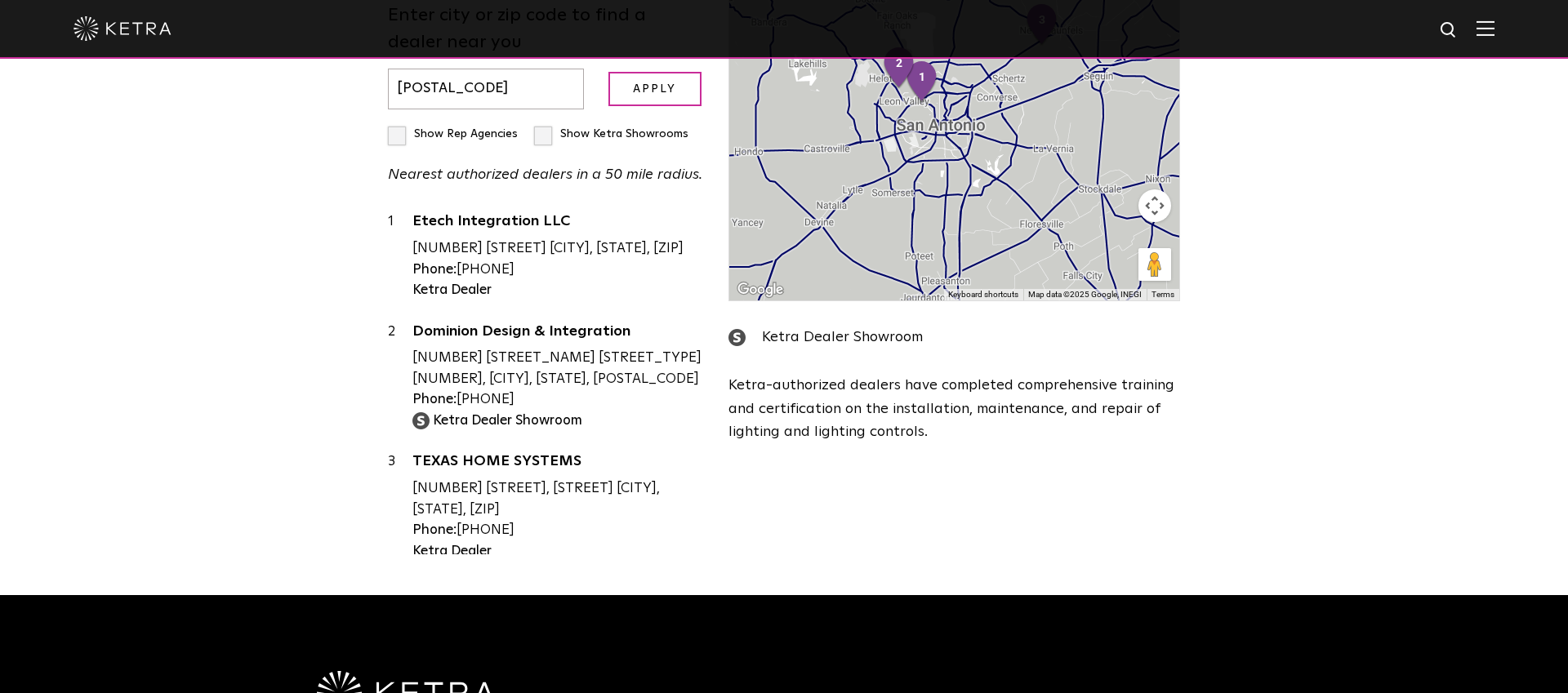 click on "[POSTAL_CODE]" at bounding box center (486, 89) 